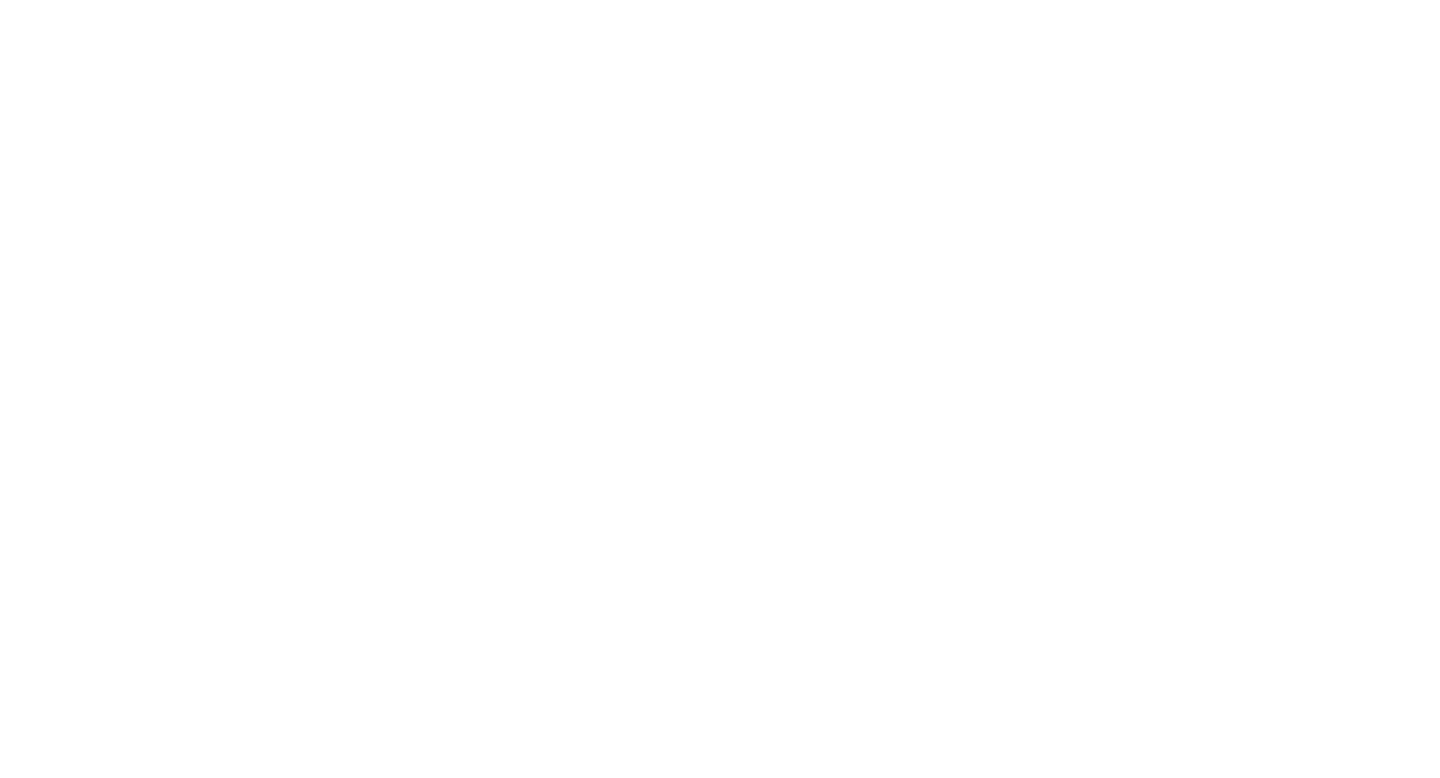 scroll, scrollTop: 0, scrollLeft: 0, axis: both 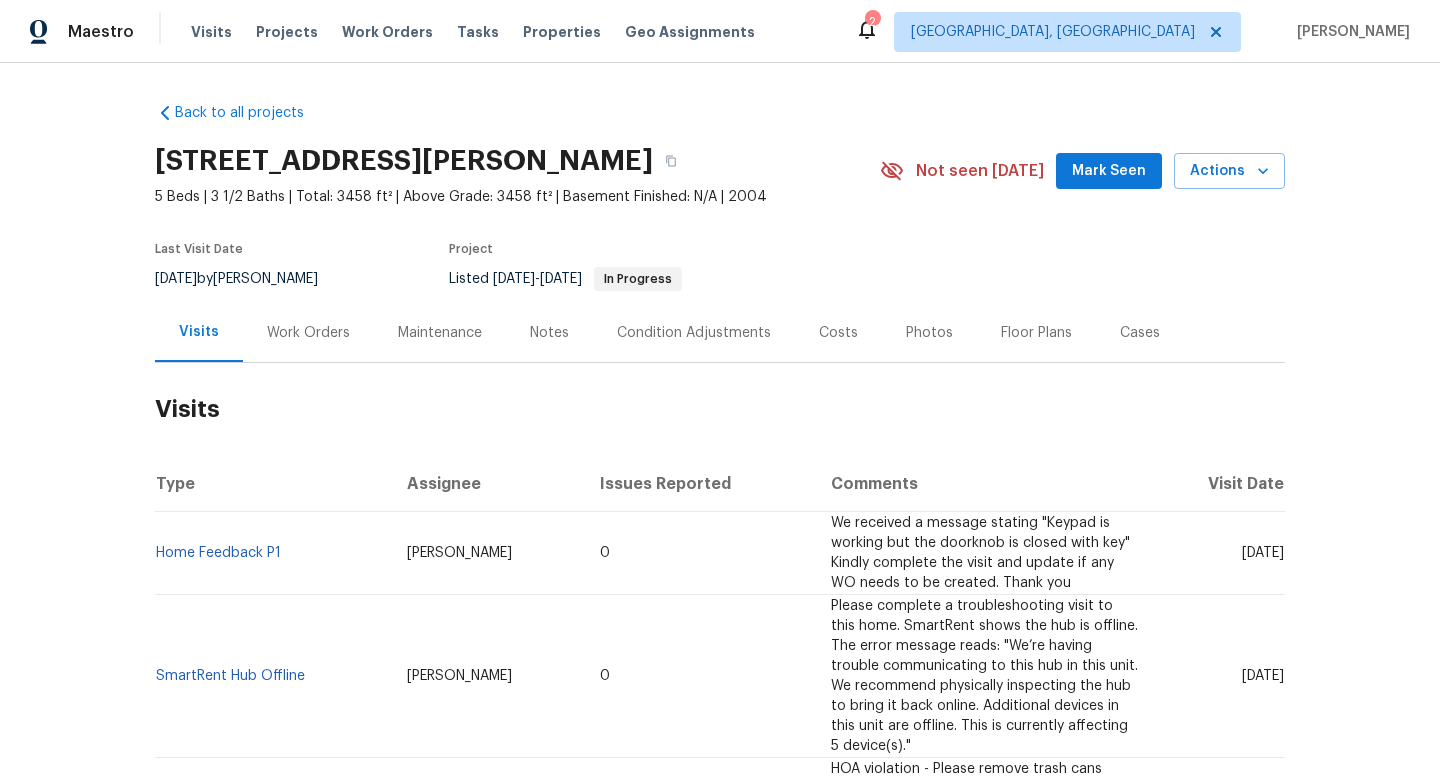 click on "Work Orders" at bounding box center (308, 332) 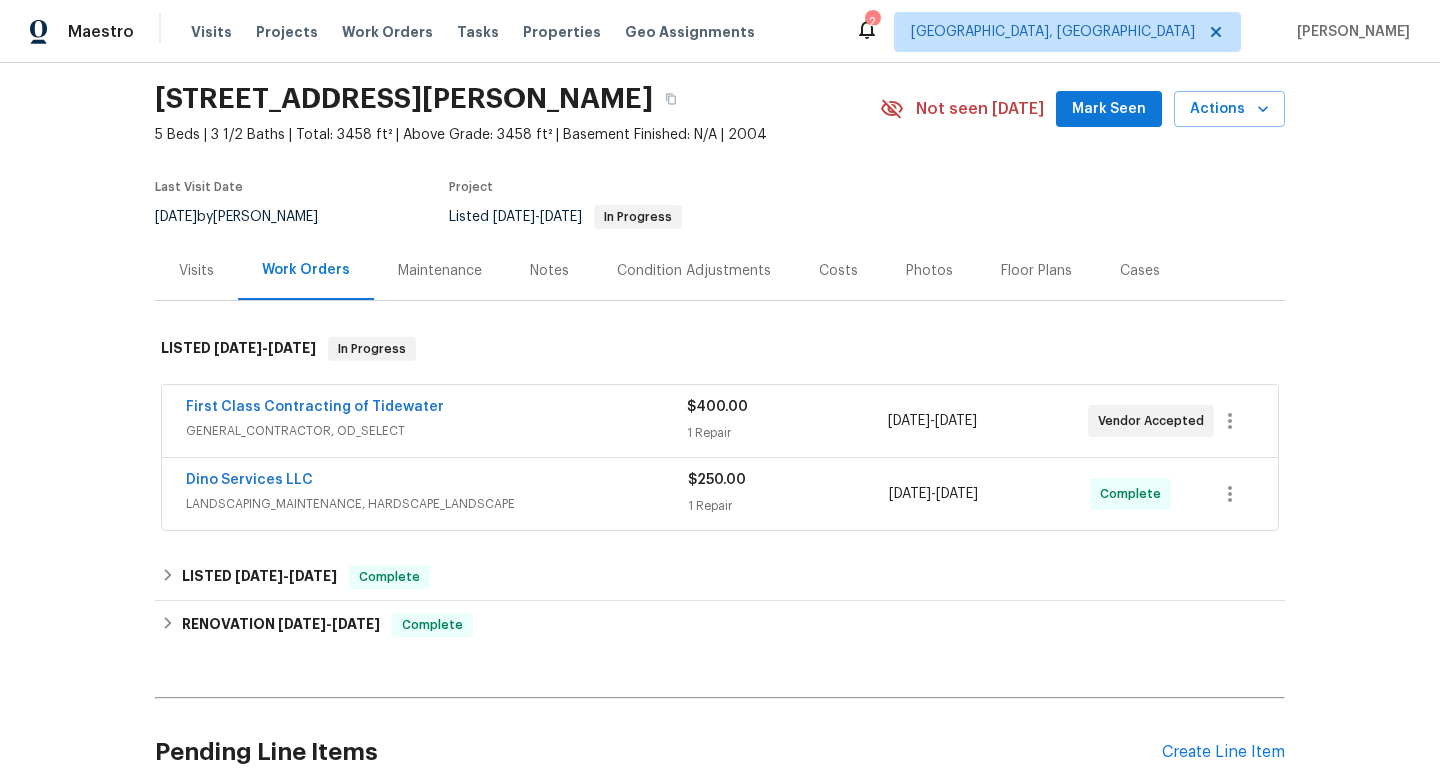 scroll, scrollTop: 71, scrollLeft: 0, axis: vertical 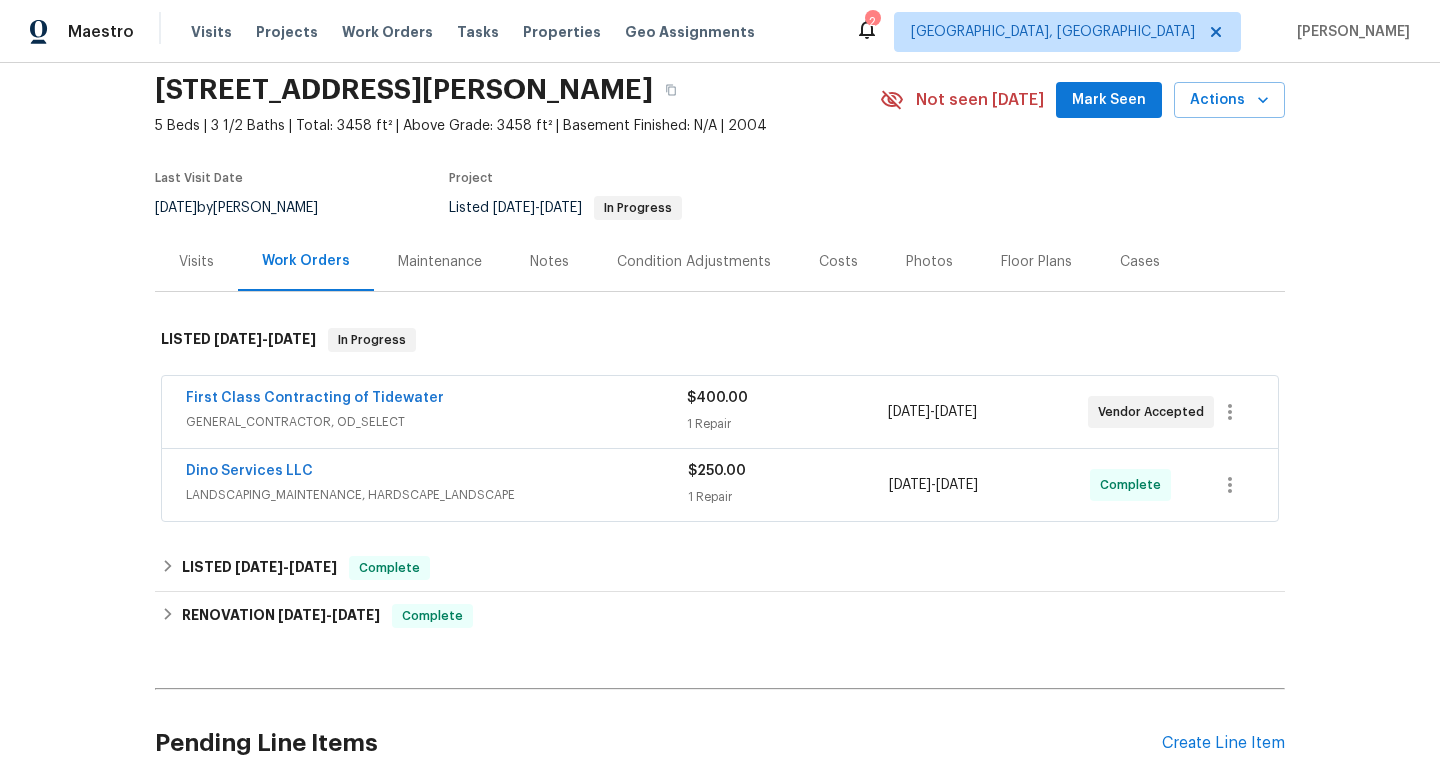 click on "GENERAL_CONTRACTOR, OD_SELECT" at bounding box center [436, 422] 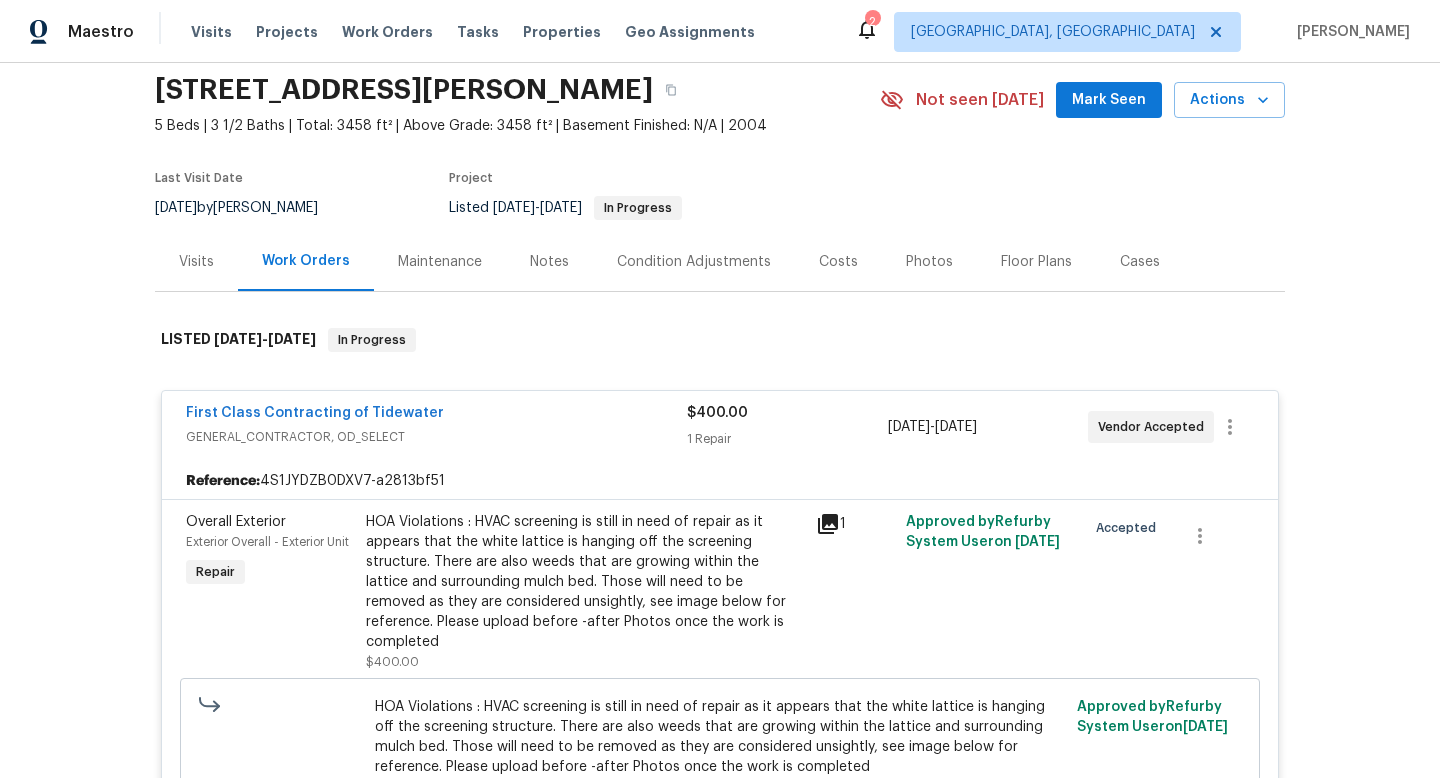 click on "[DATE]  by  [PERSON_NAME]" at bounding box center (248, 208) 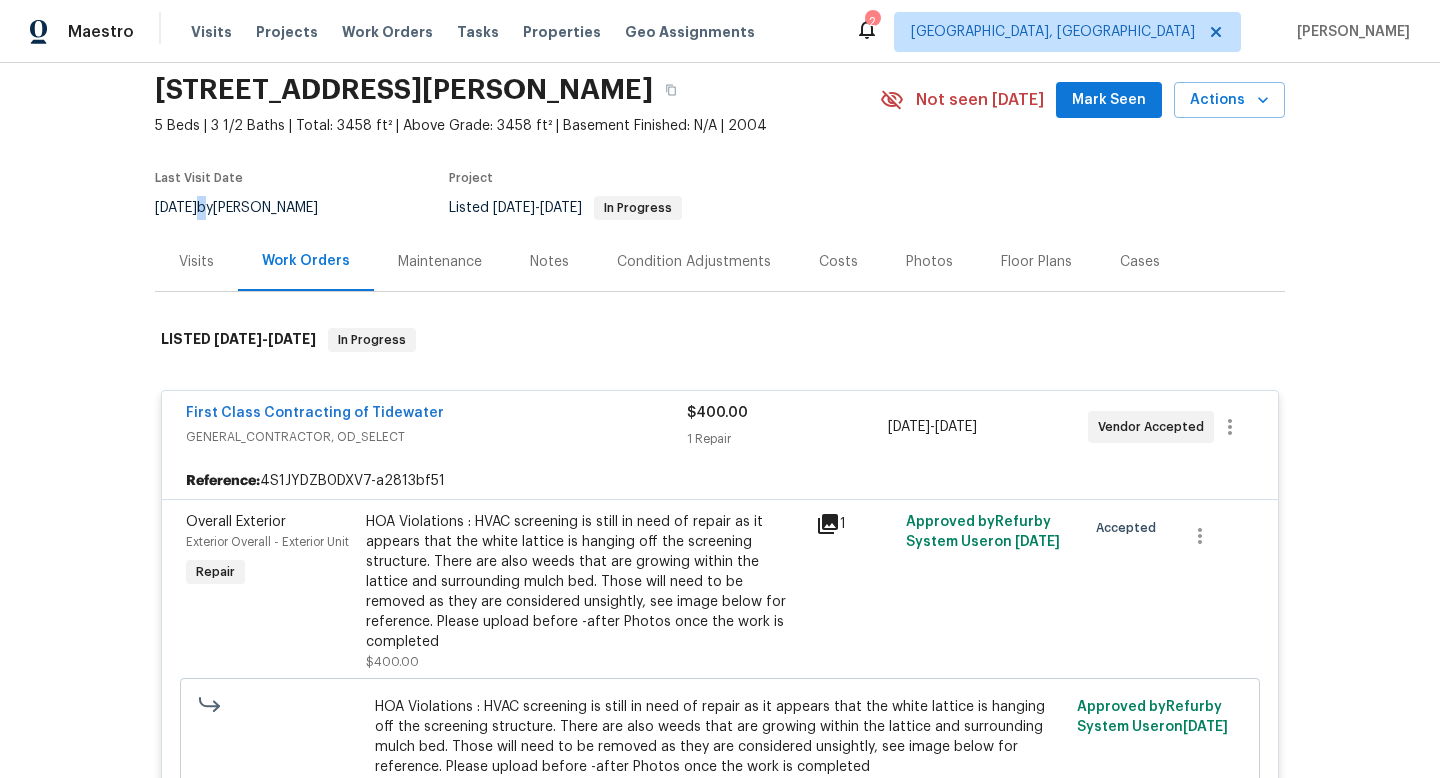click on "[DATE]  by  [PERSON_NAME]" at bounding box center [248, 208] 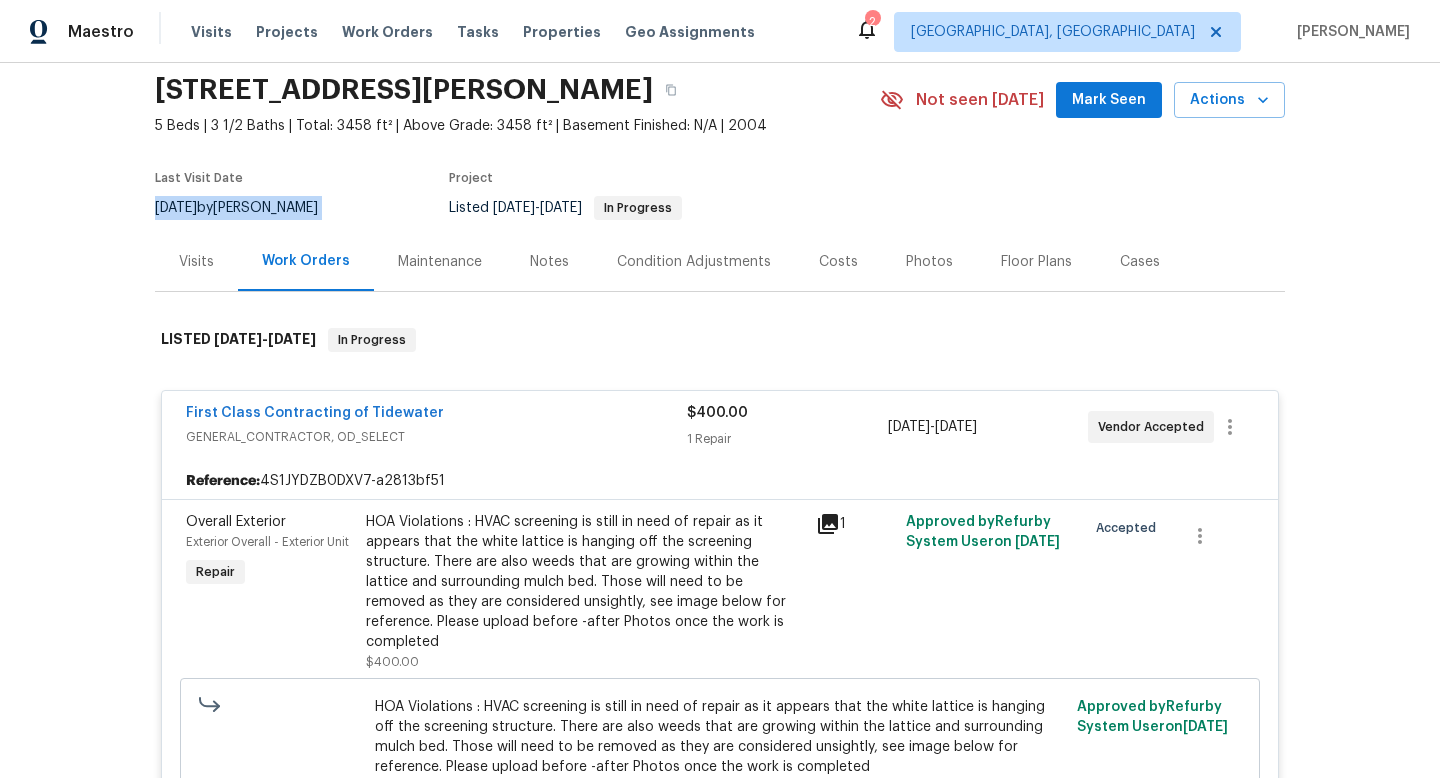 copy on "[DATE]  by  [PERSON_NAME]" 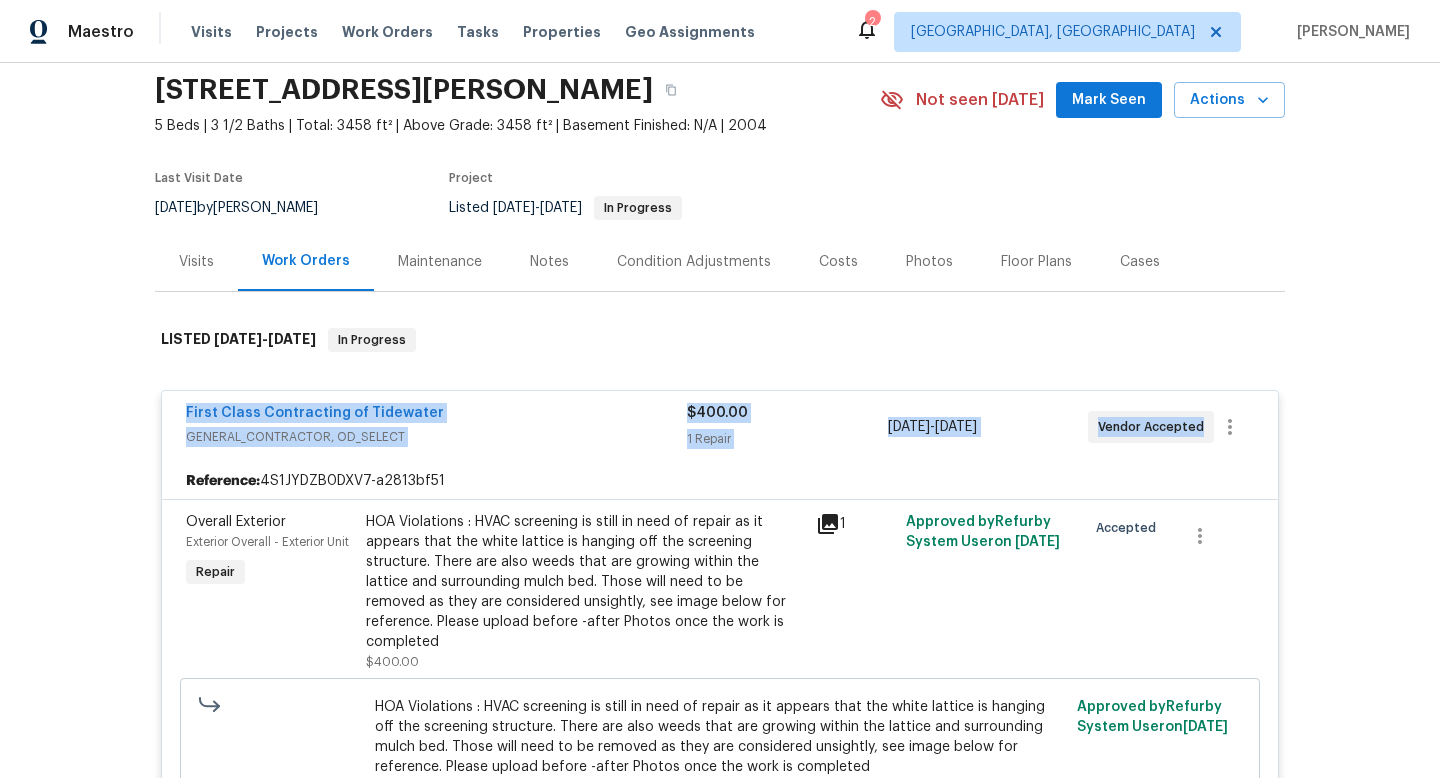 drag, startPoint x: 171, startPoint y: 415, endPoint x: 1251, endPoint y: 420, distance: 1080.0116 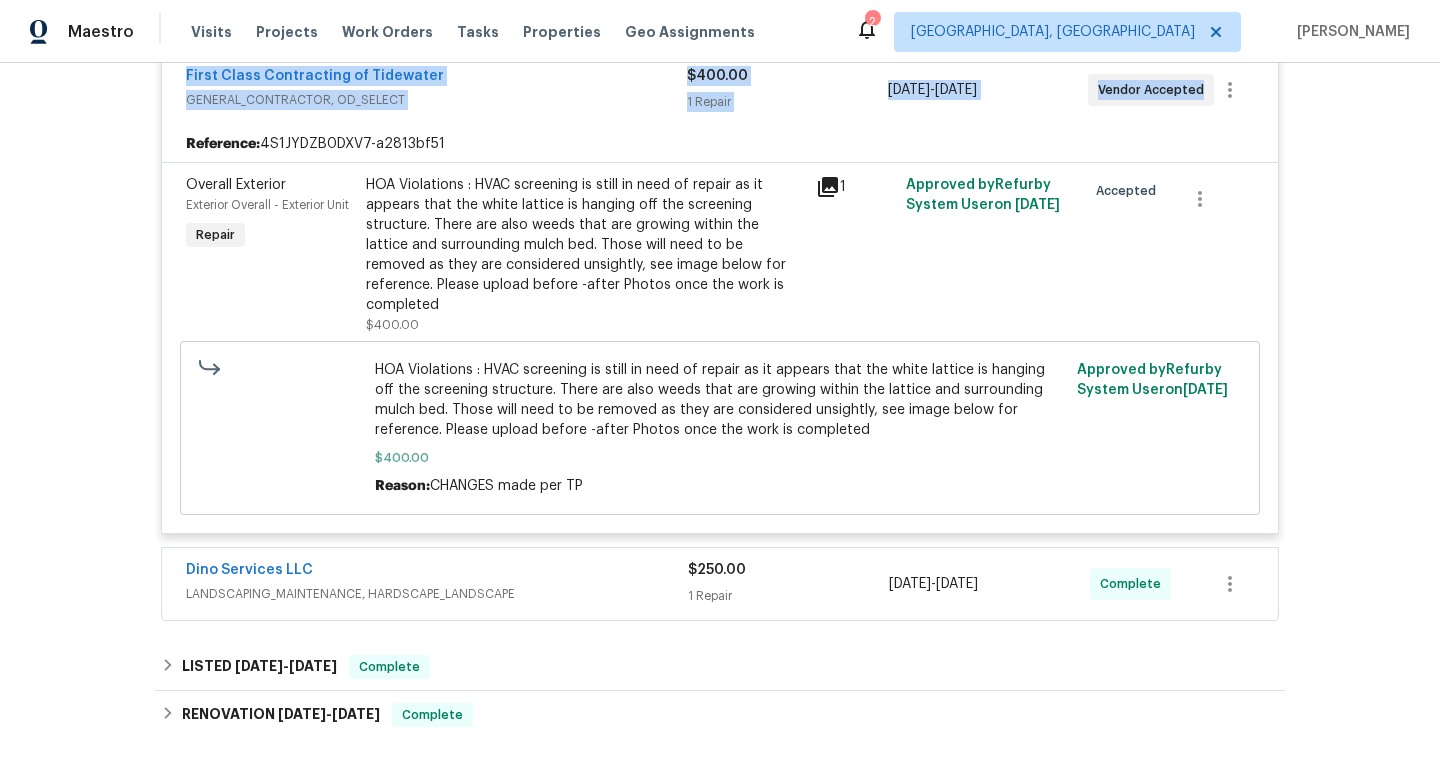 scroll, scrollTop: 0, scrollLeft: 0, axis: both 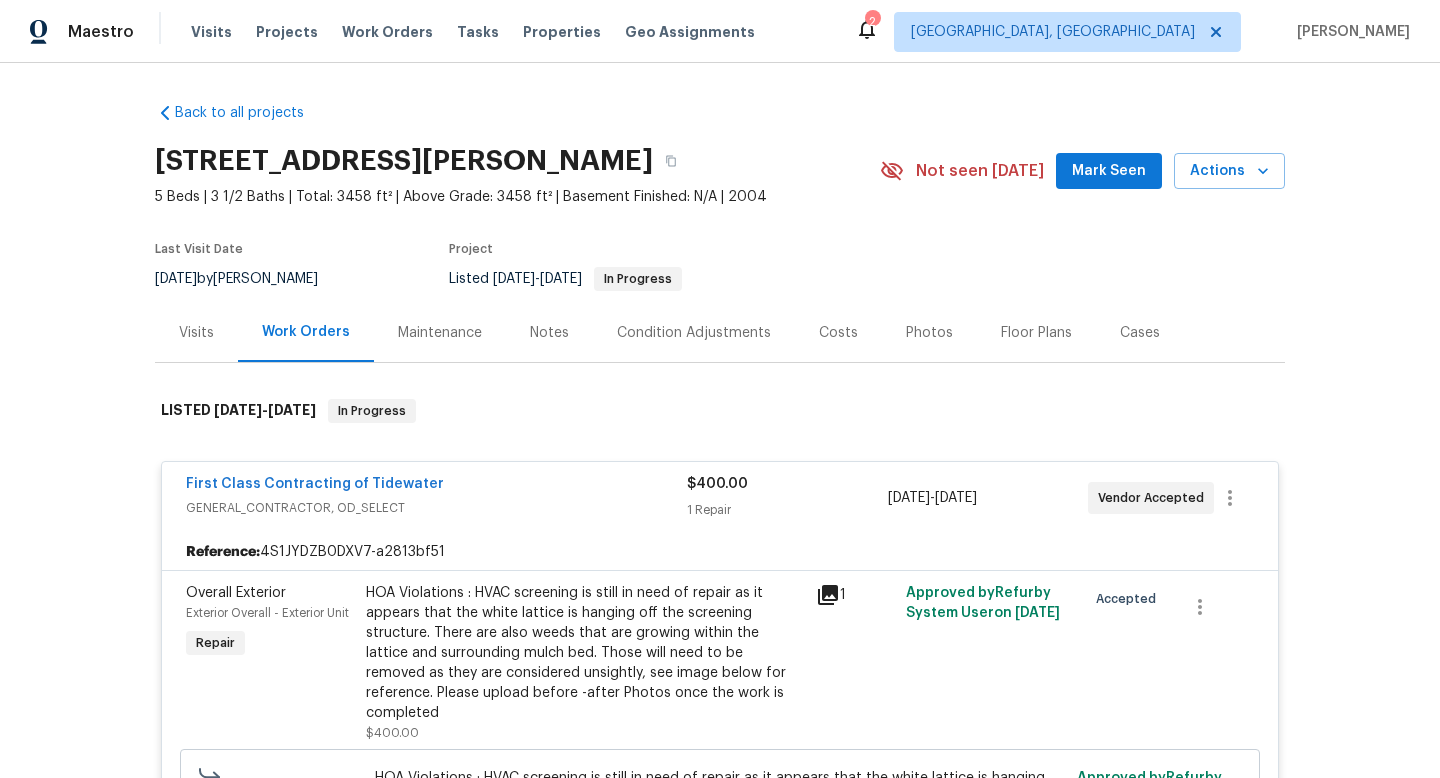 click on "Cases" at bounding box center [1140, 333] 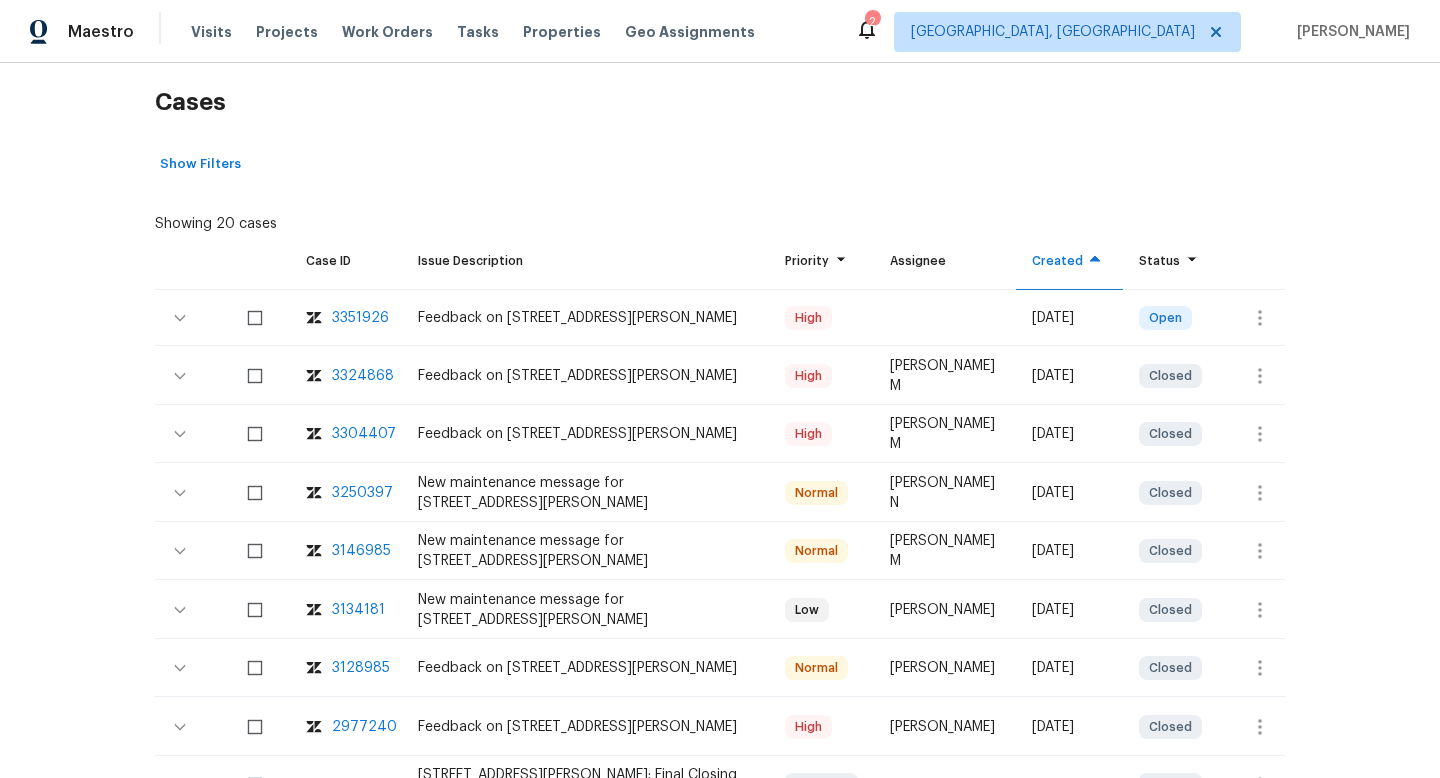 scroll, scrollTop: 310, scrollLeft: 0, axis: vertical 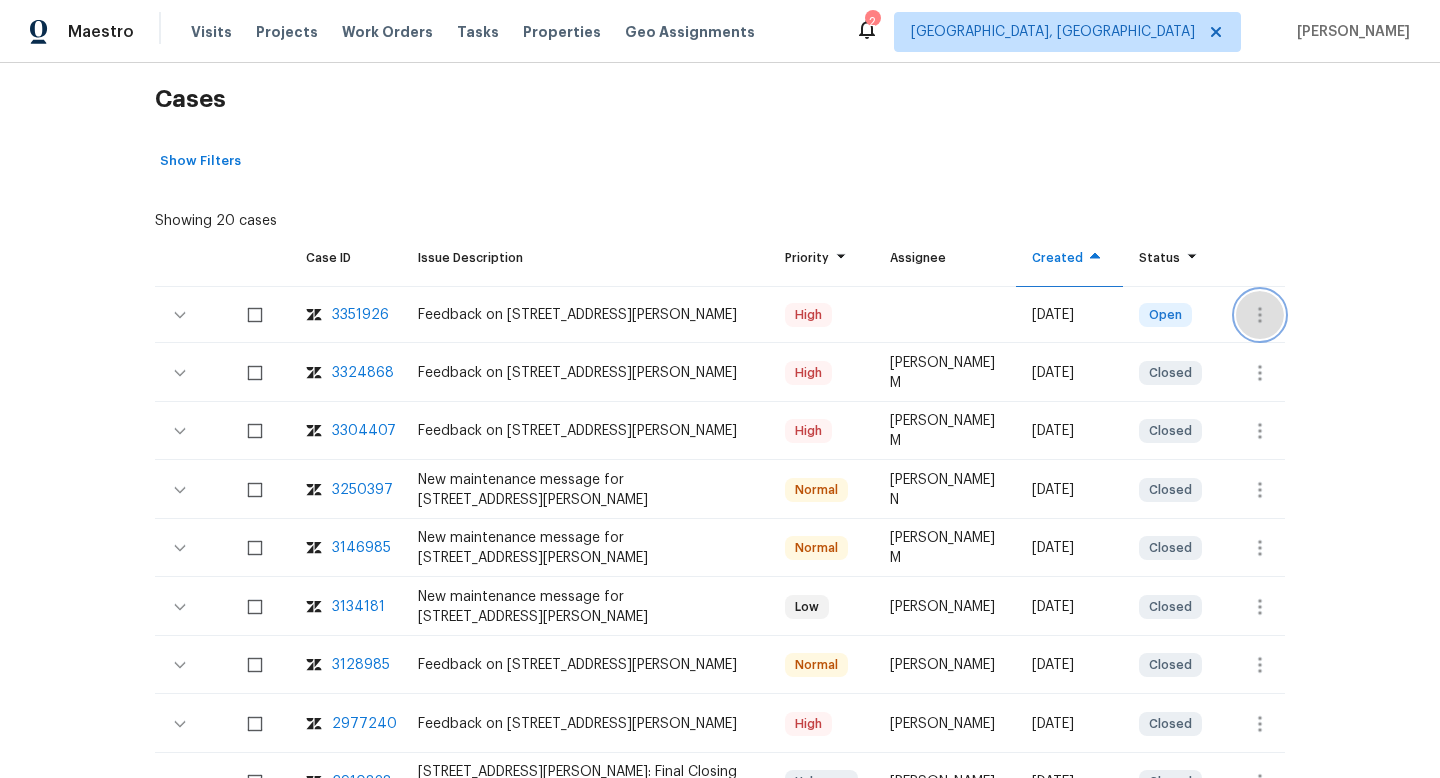 click at bounding box center (1260, 315) 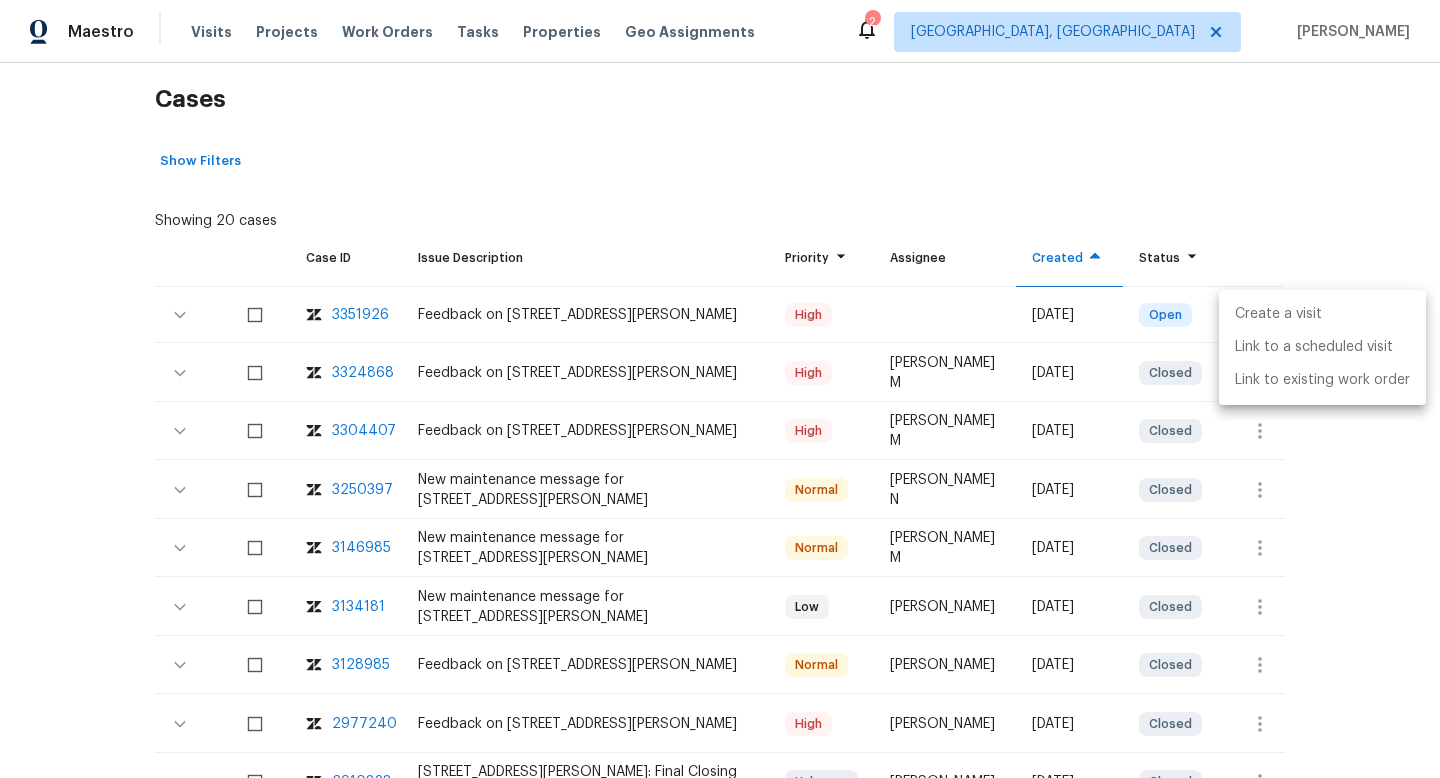 click on "Create a visit" at bounding box center [1322, 314] 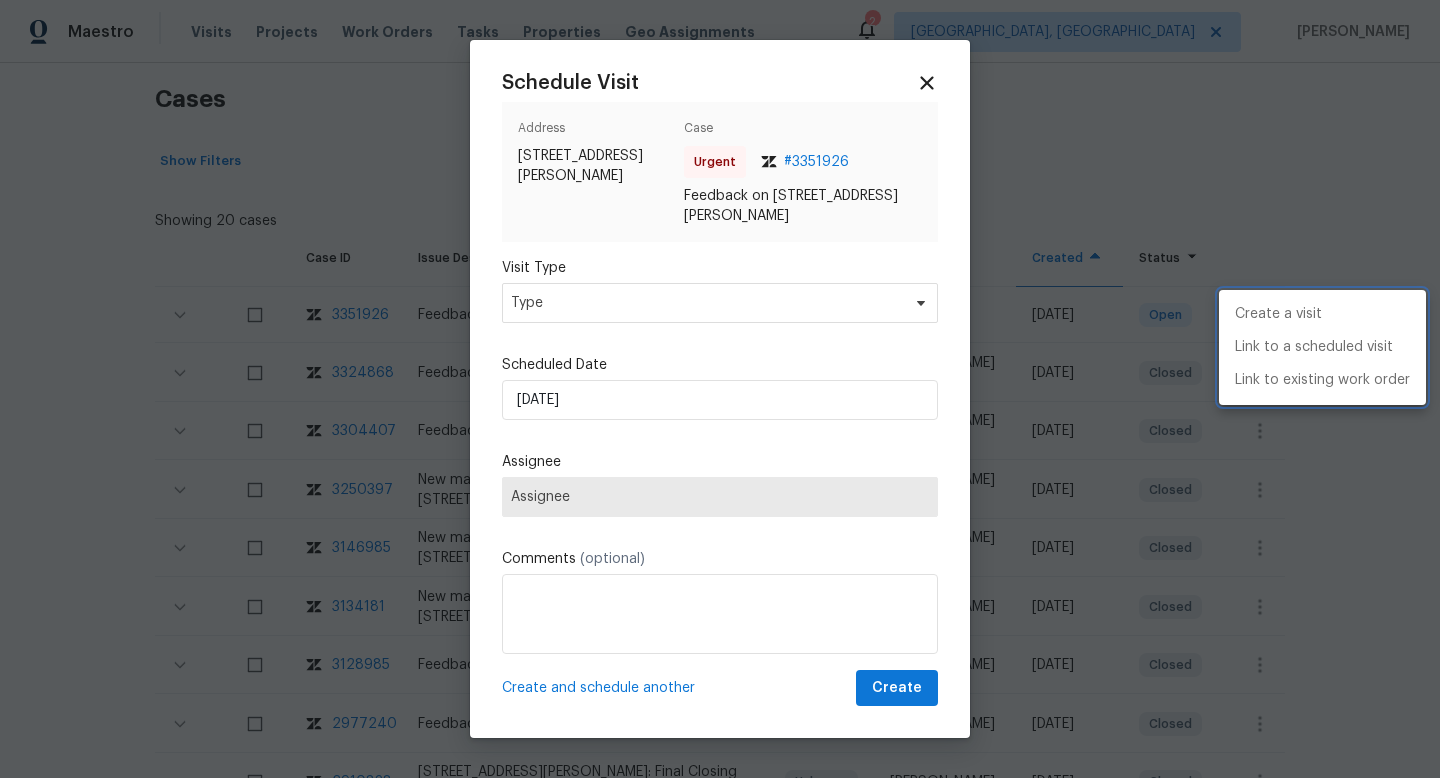 click at bounding box center (720, 389) 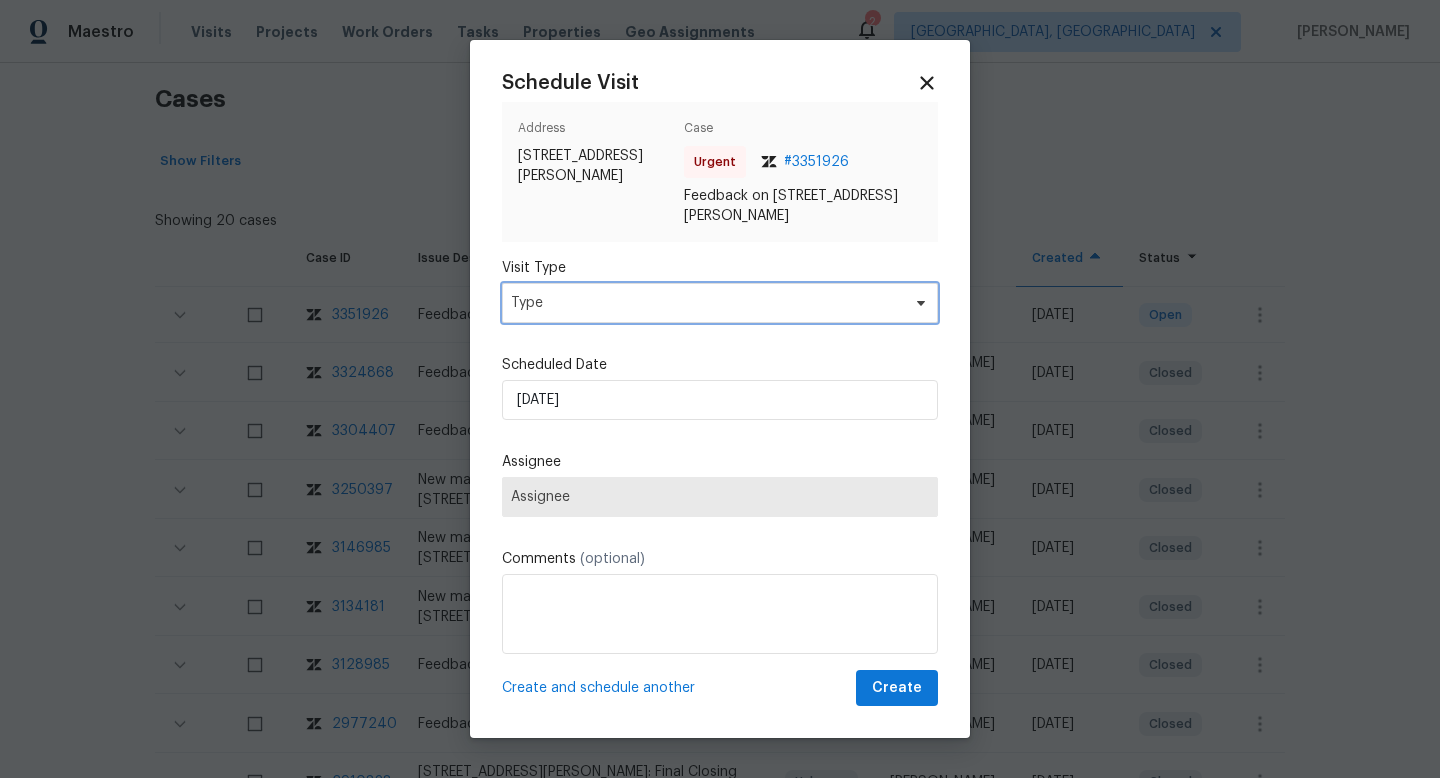 click on "Type" at bounding box center (720, 303) 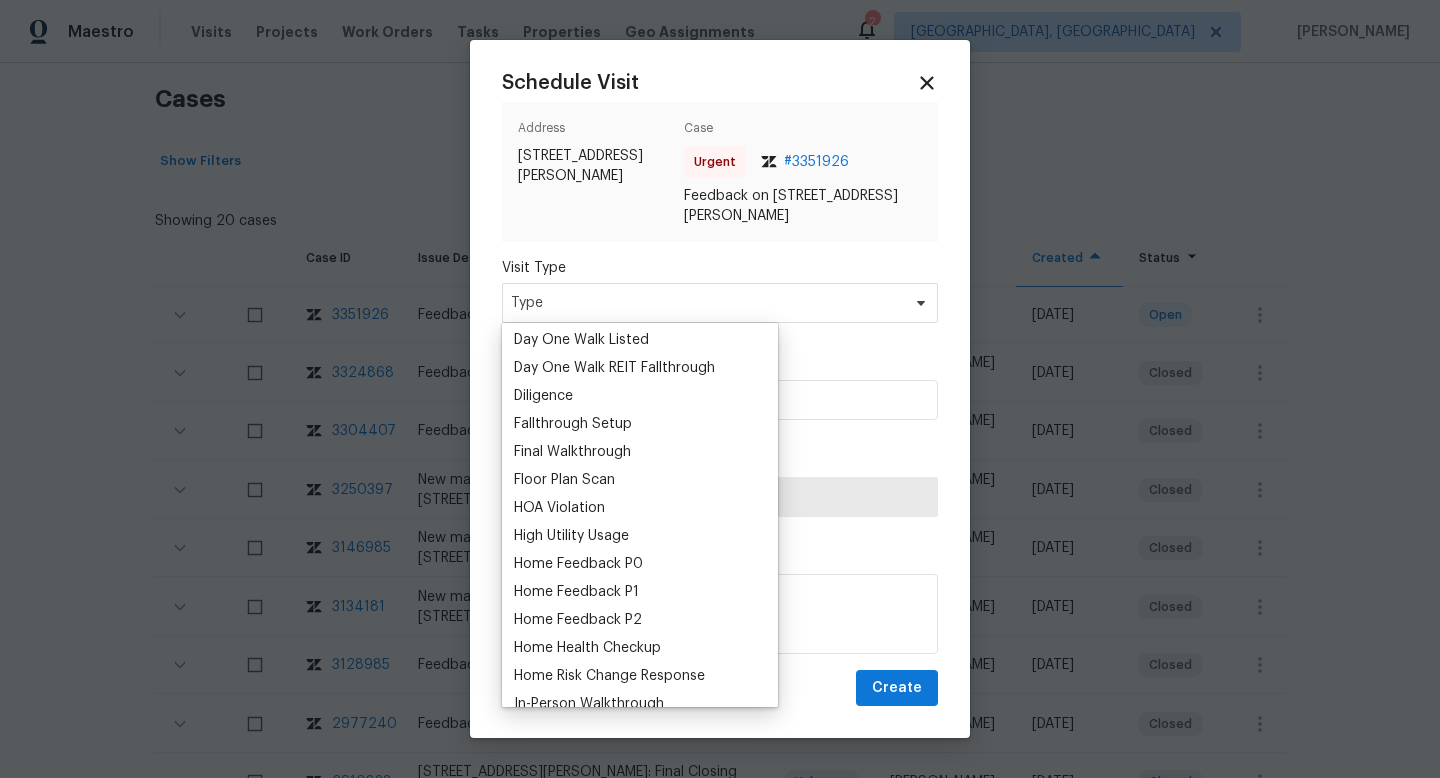 scroll, scrollTop: 395, scrollLeft: 0, axis: vertical 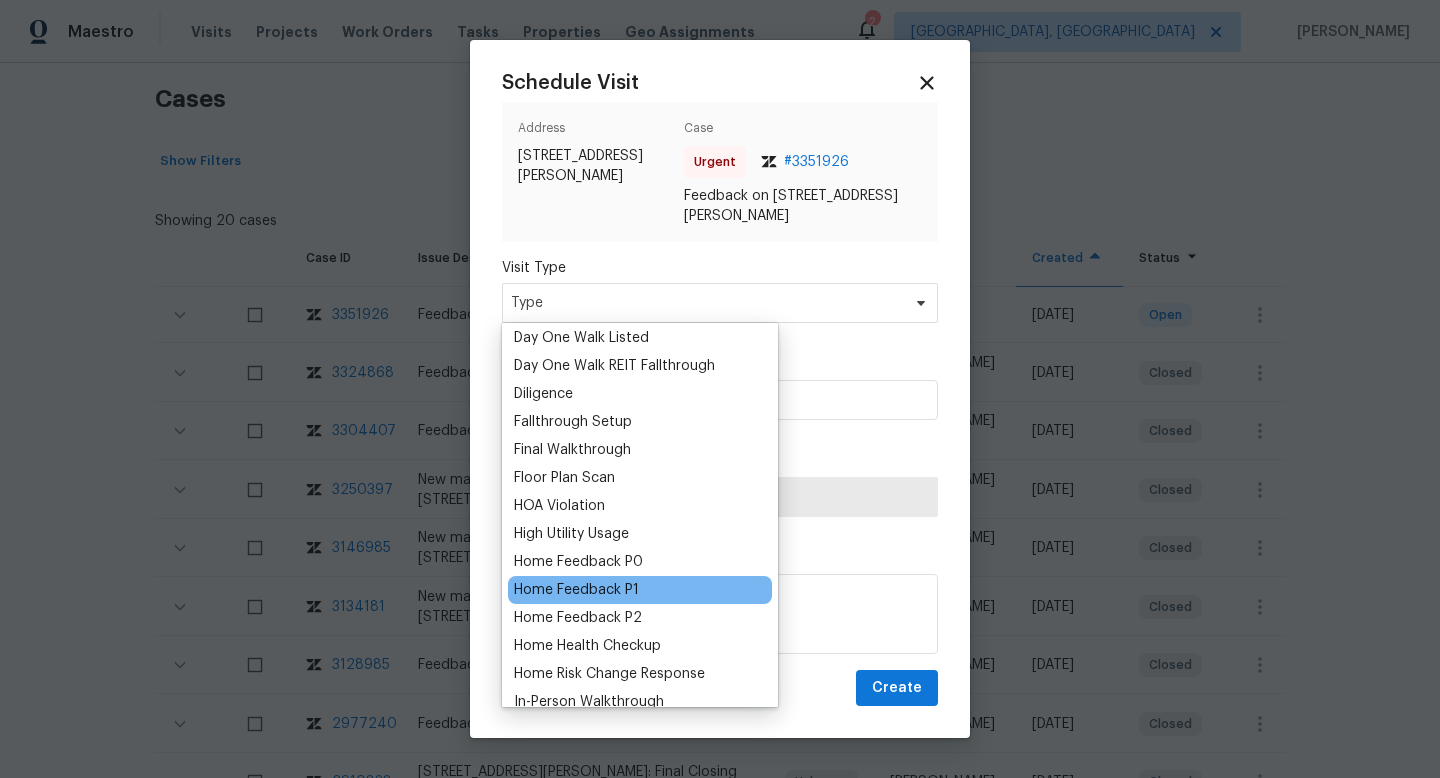 click on "Home Feedback P1" at bounding box center (576, 590) 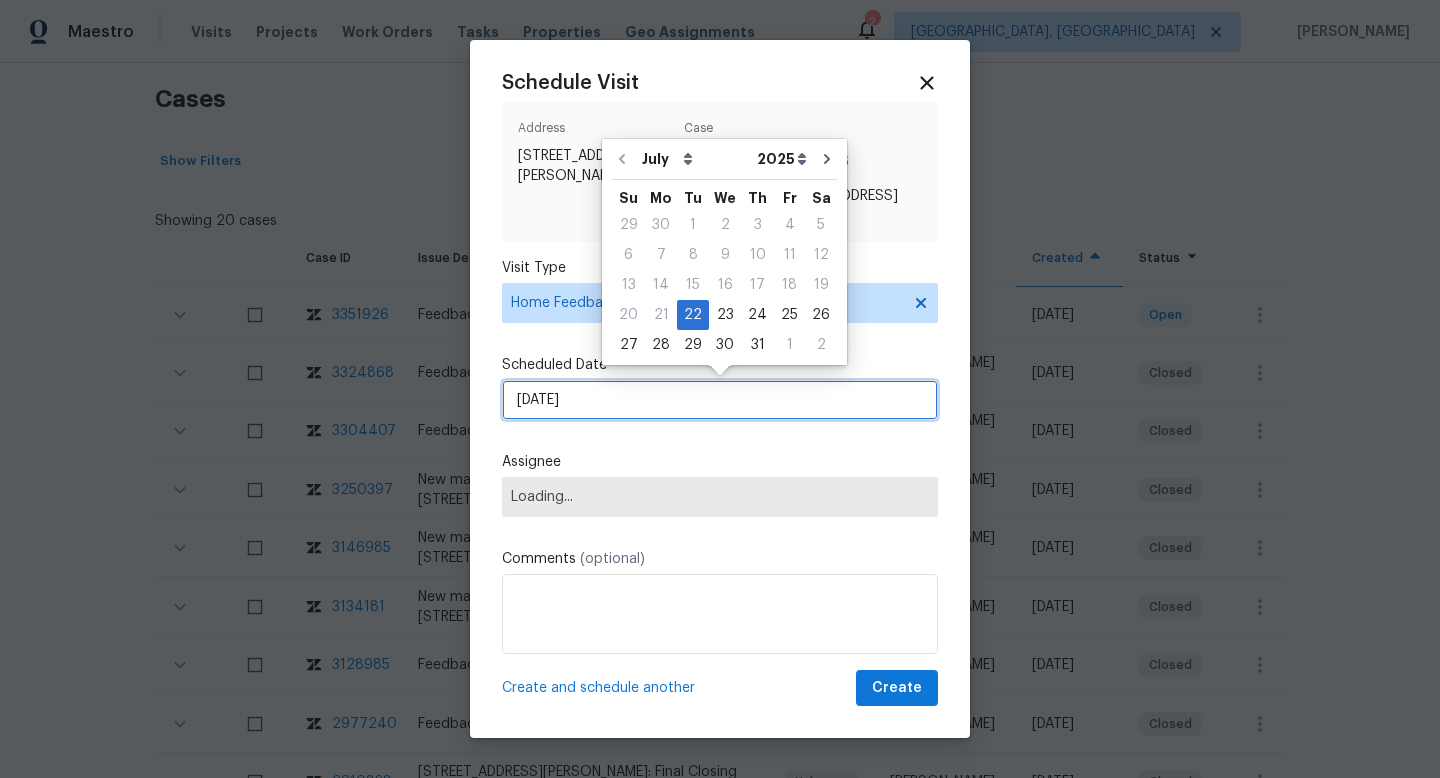 click on "[DATE]" at bounding box center [720, 400] 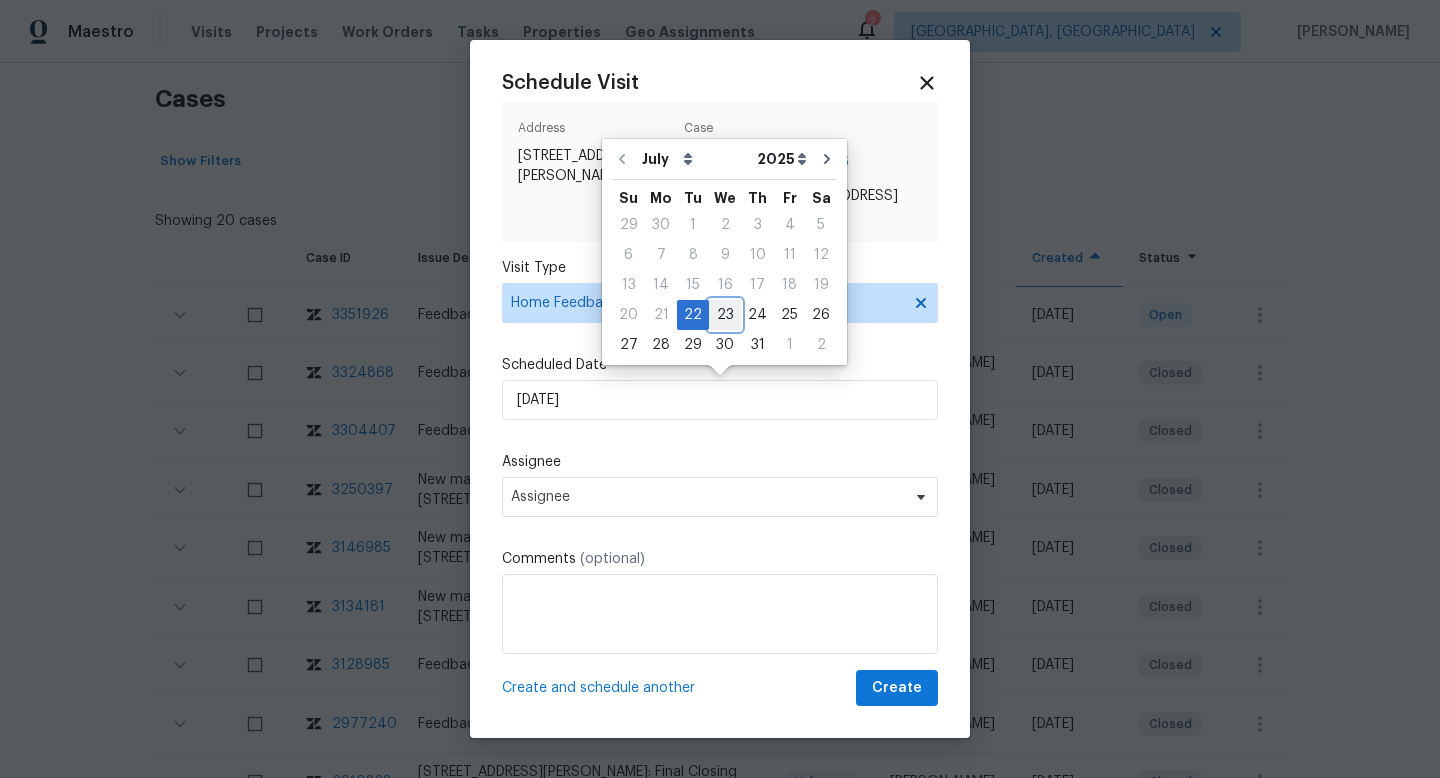 click on "23" at bounding box center [725, 315] 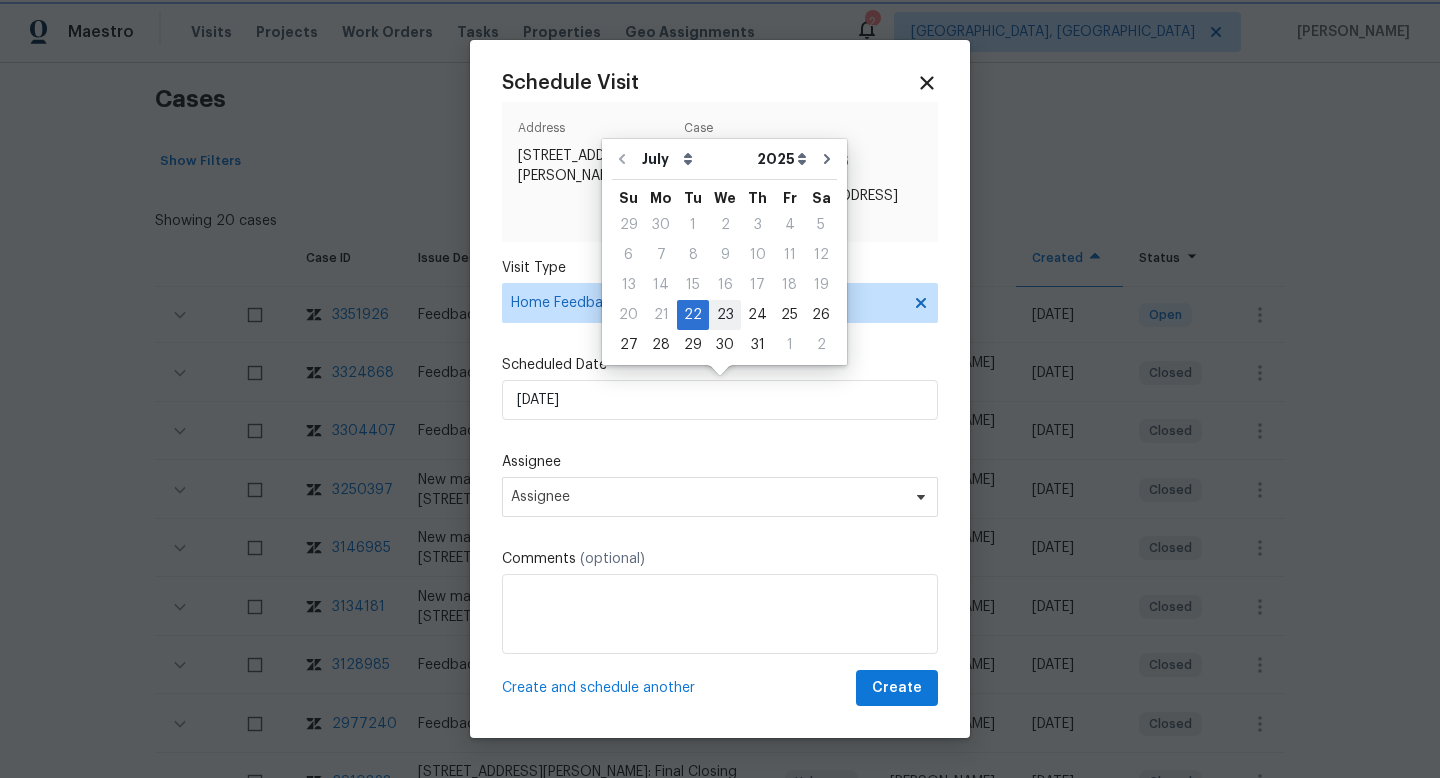 type on "[DATE]" 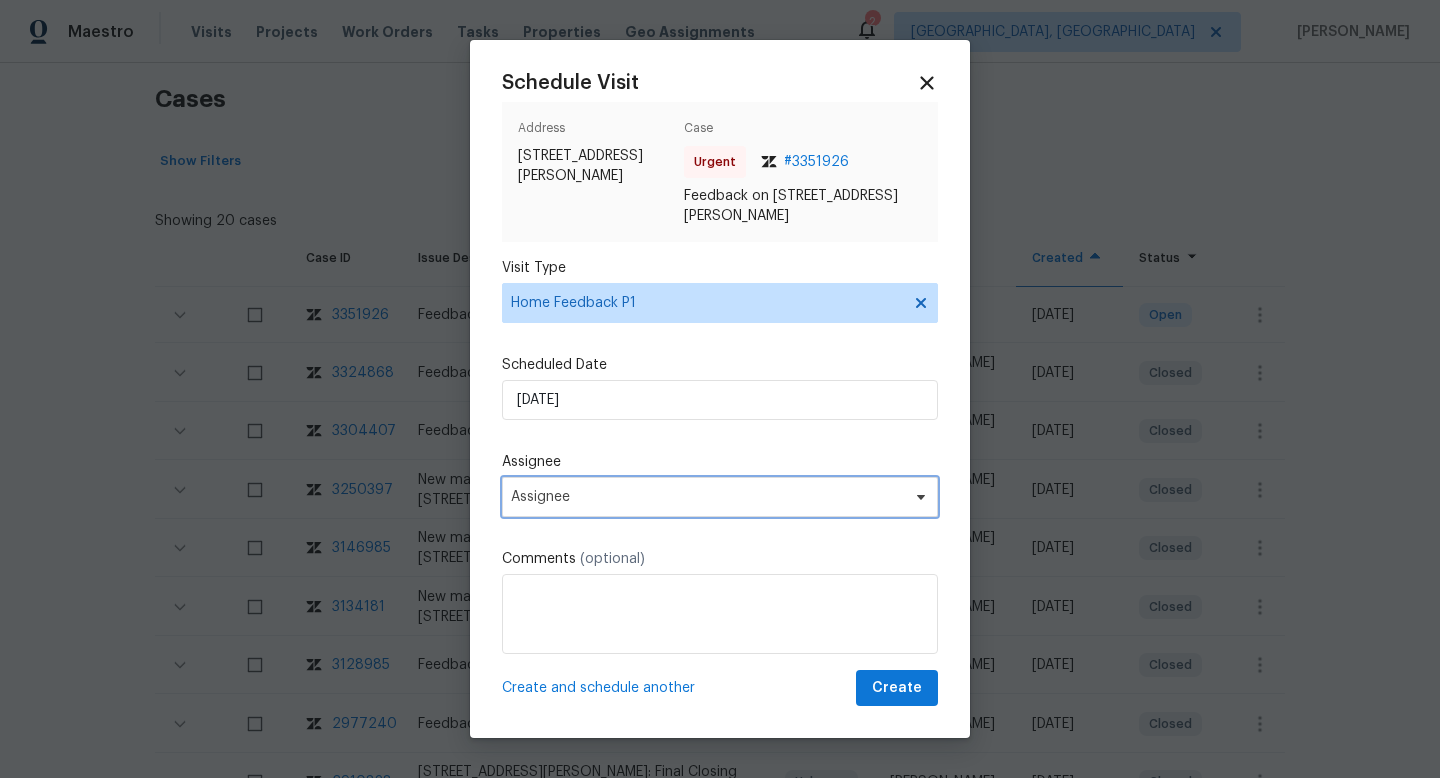 click on "Assignee" at bounding box center [707, 497] 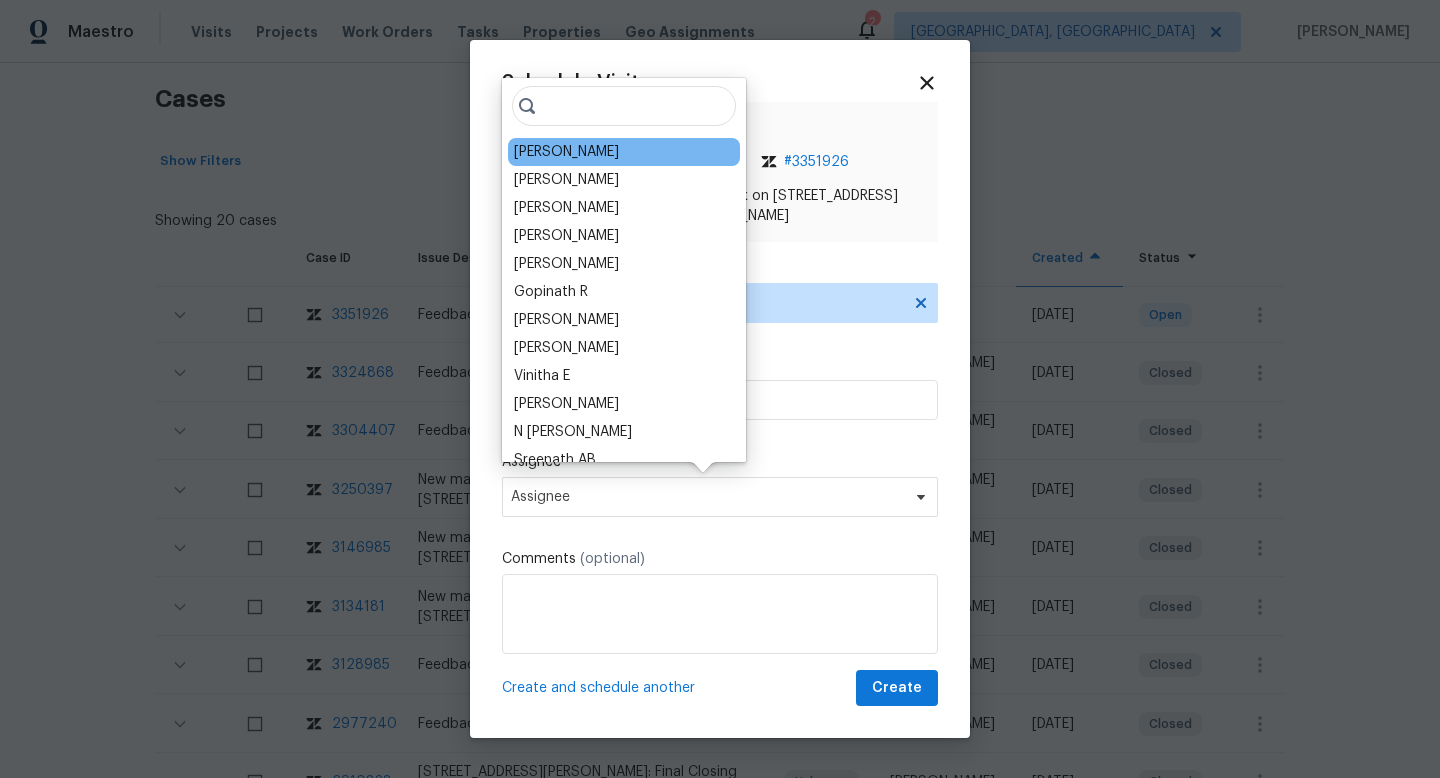 click on "[PERSON_NAME]" at bounding box center (566, 152) 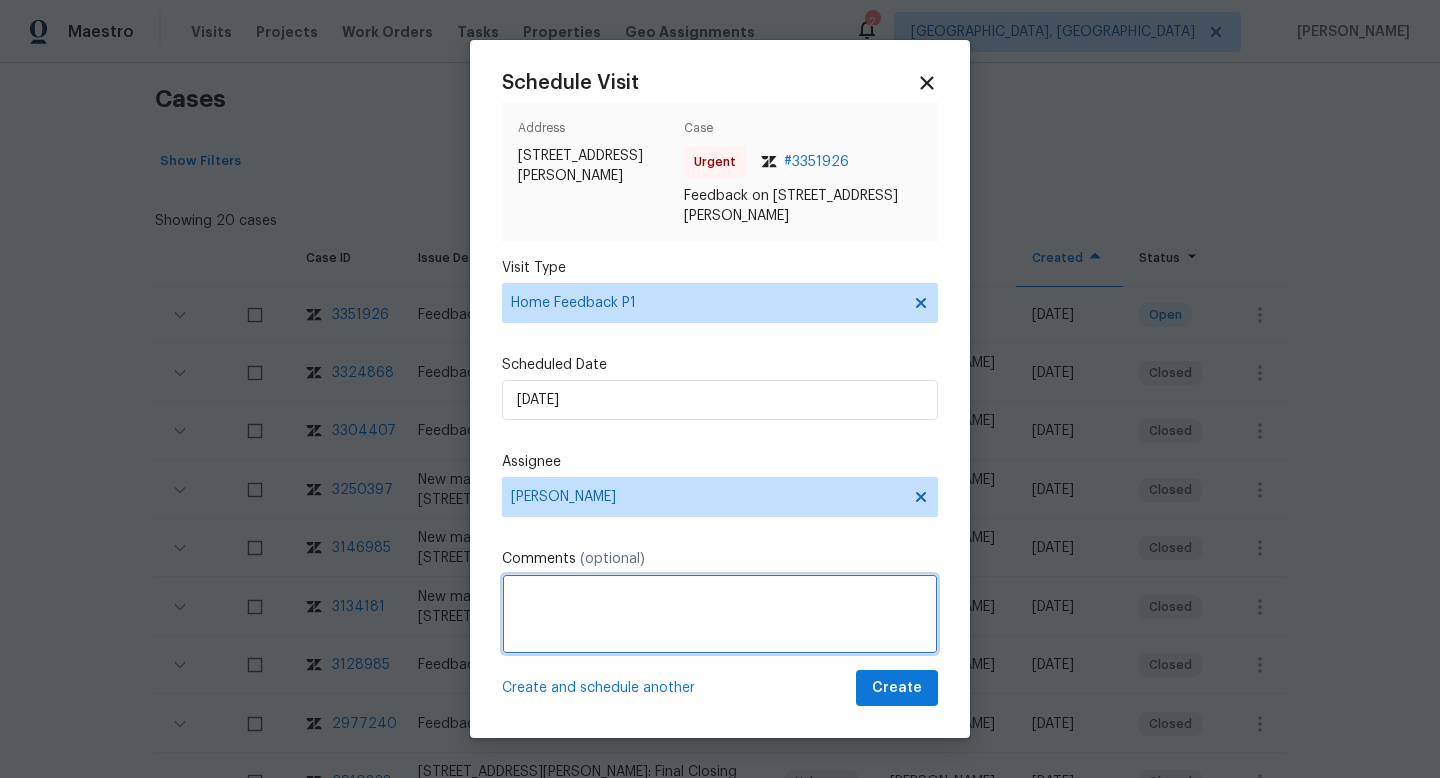 click at bounding box center (720, 614) 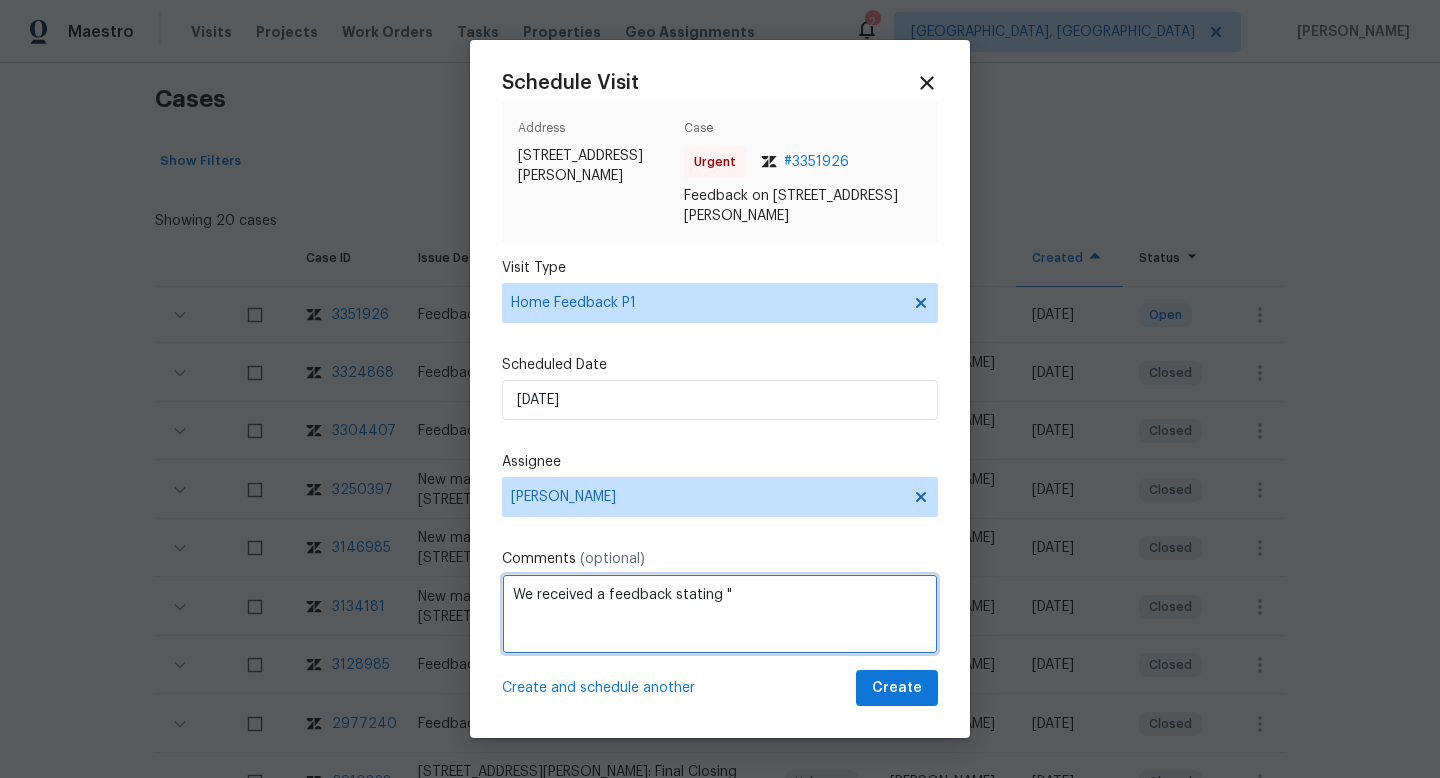 paste on "Agent call saying the Door have a extra lock and also the LB Code is not working." 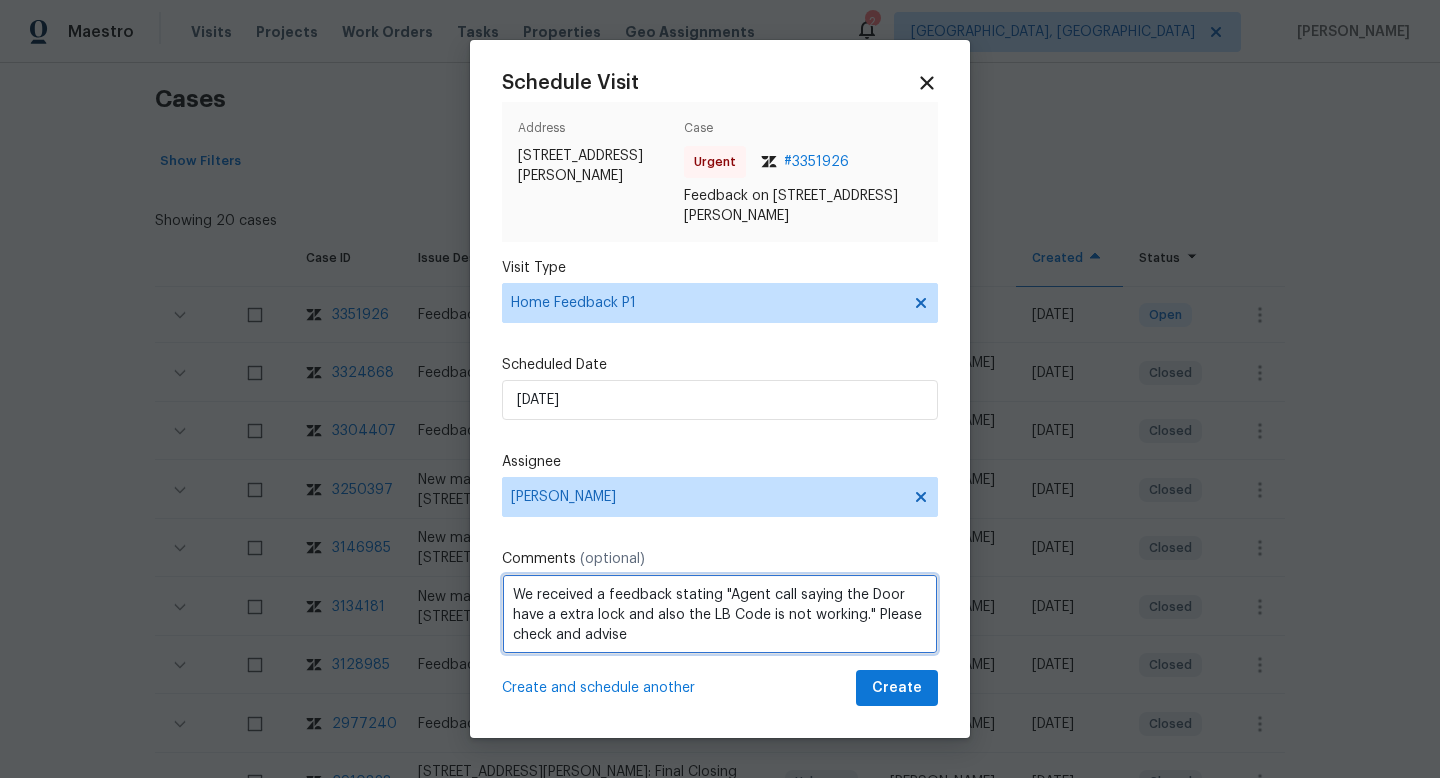 type on "We received a feedback stating "Agent call saying the Door have a extra lock and also the LB Code is not working." Please check and advise" 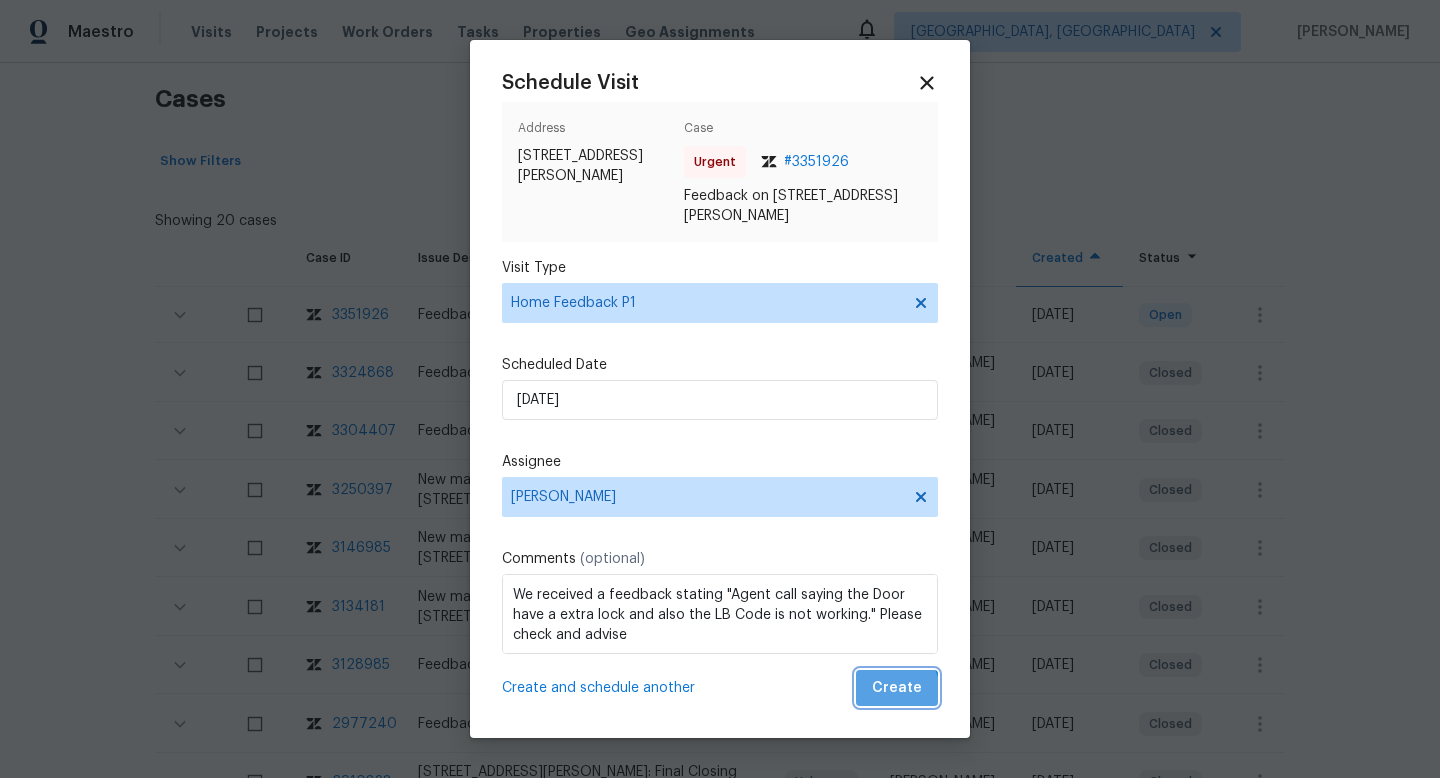 click on "Create" at bounding box center (897, 688) 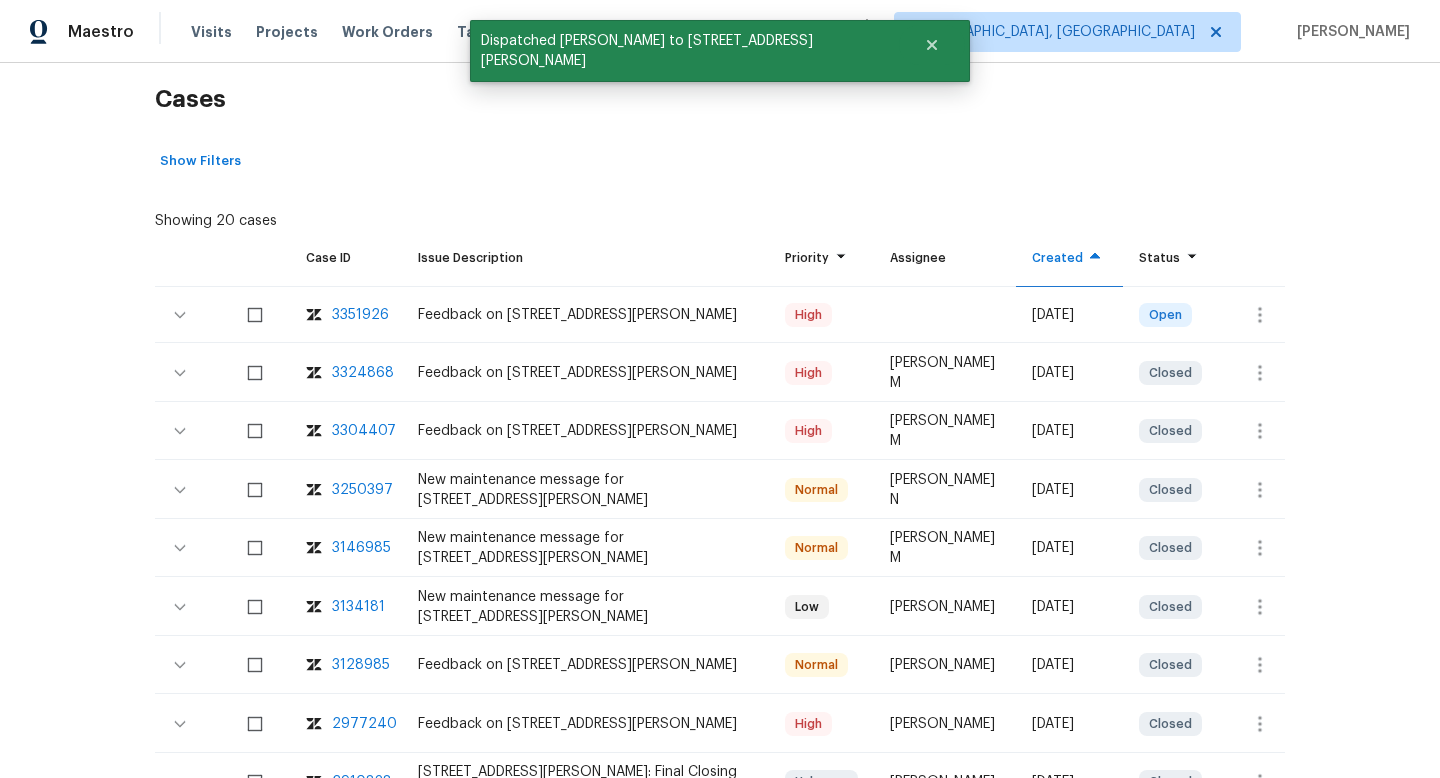 scroll, scrollTop: 0, scrollLeft: 0, axis: both 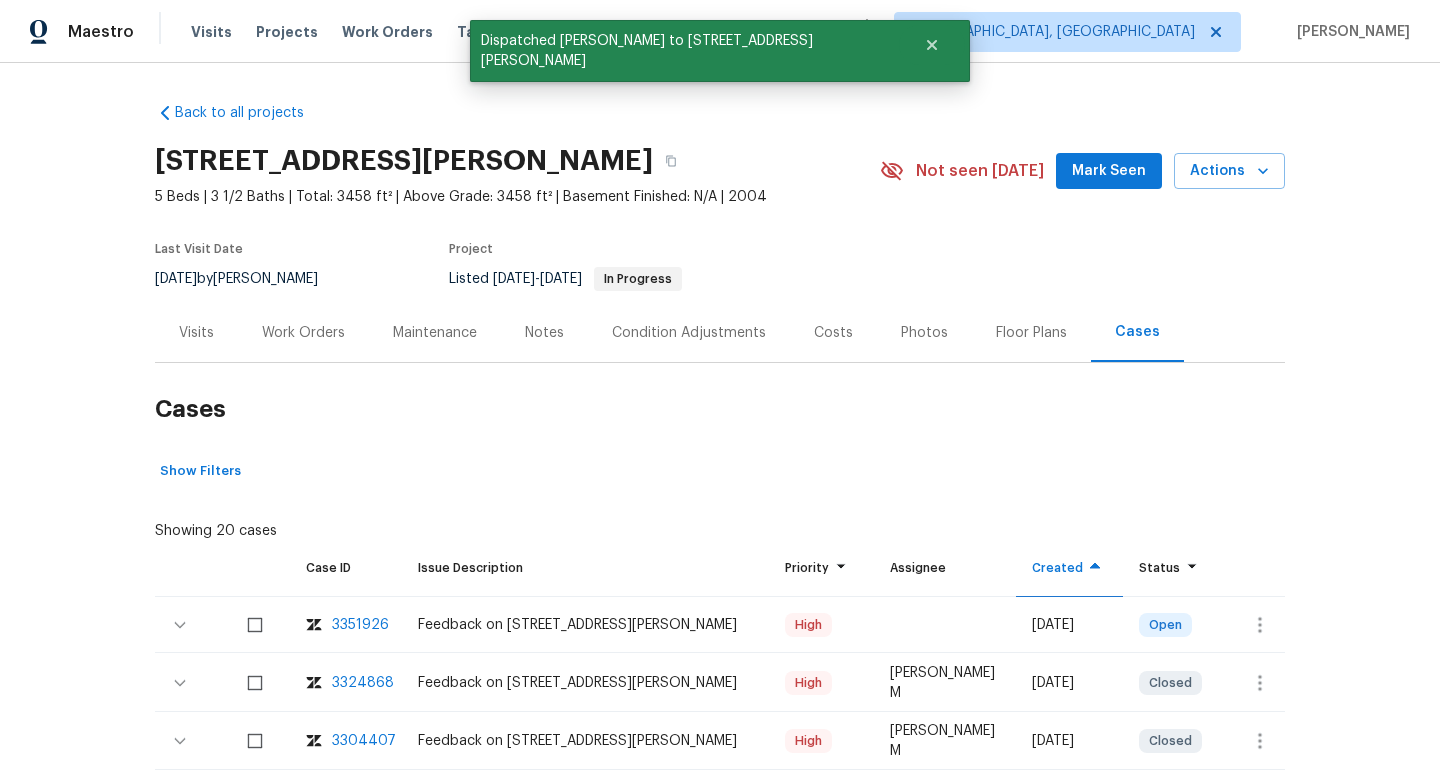 click on "Visits" at bounding box center (196, 333) 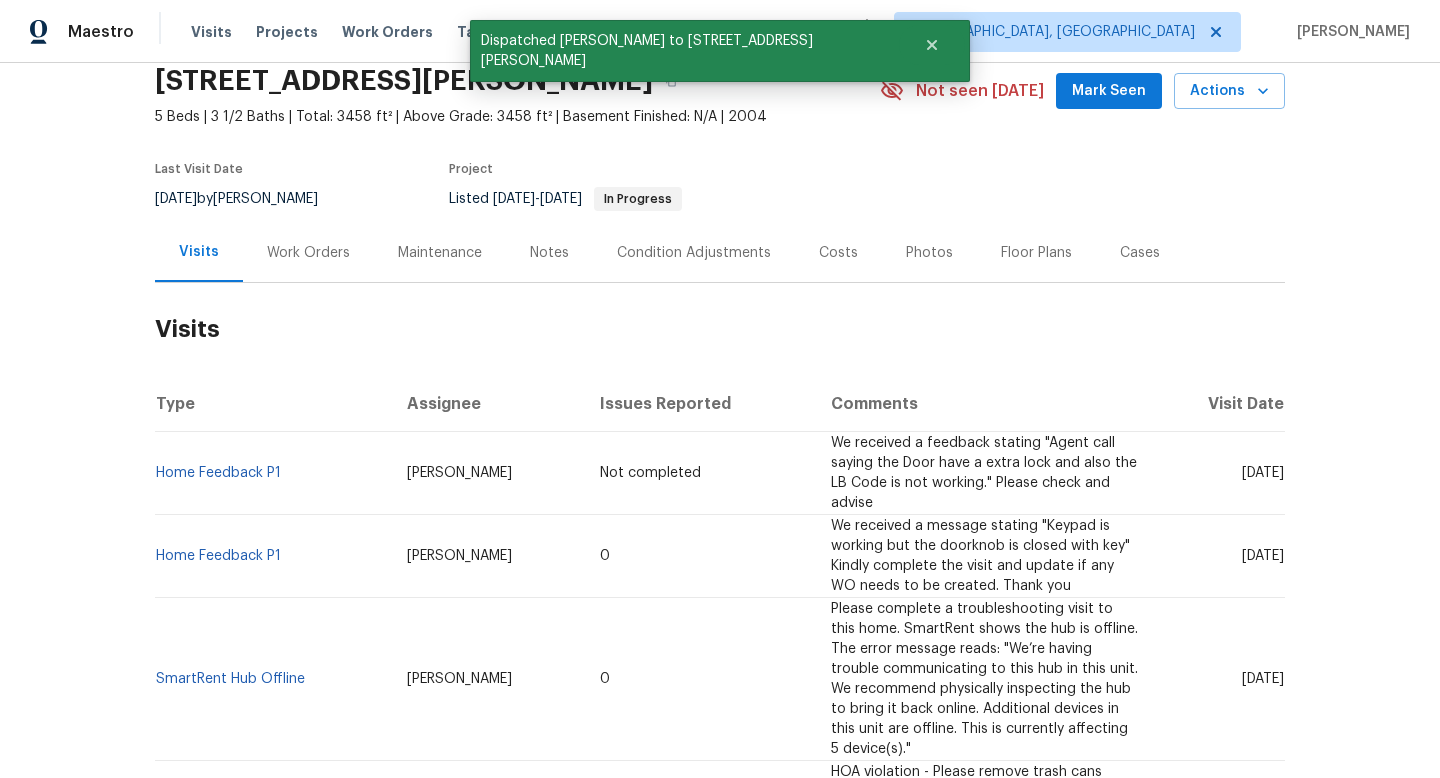 scroll, scrollTop: 120, scrollLeft: 0, axis: vertical 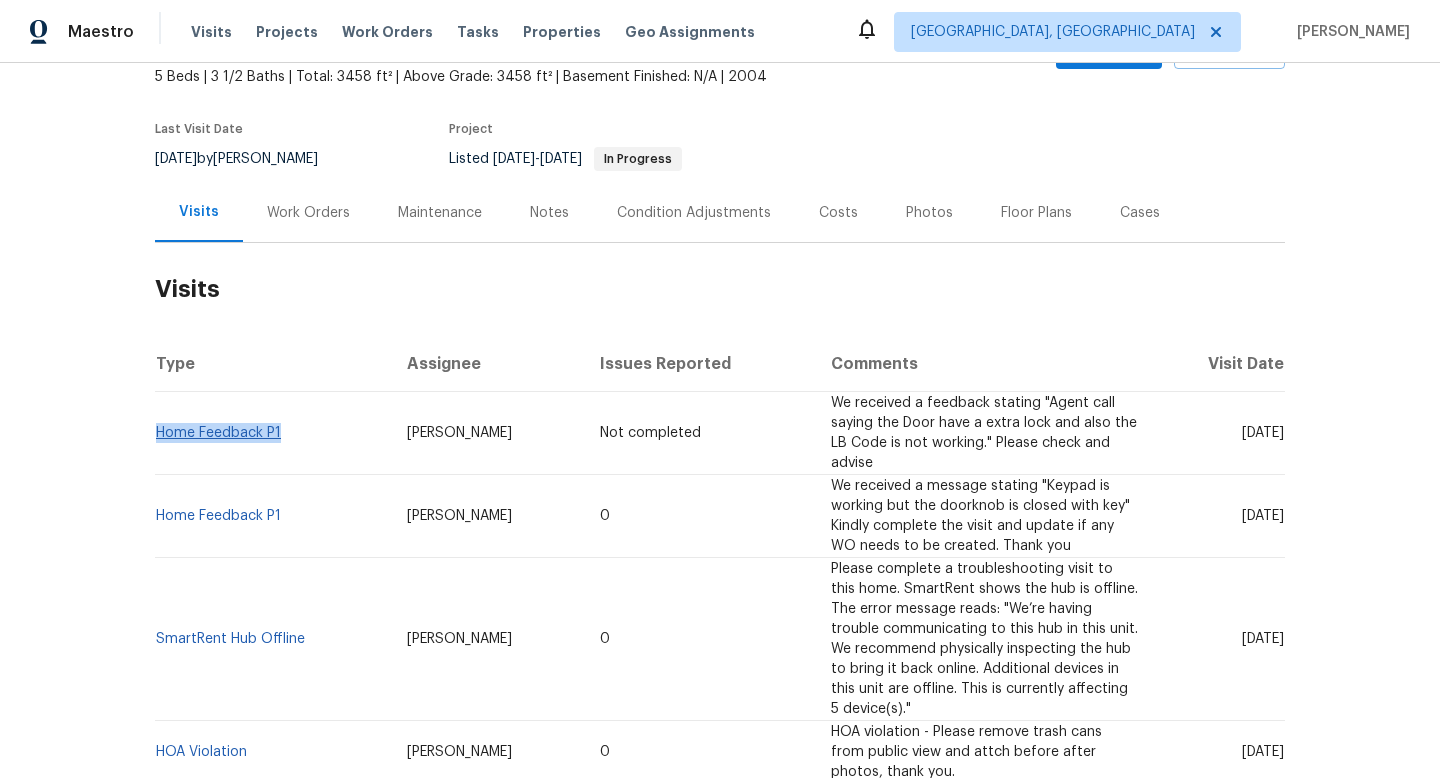 drag, startPoint x: 289, startPoint y: 439, endPoint x: 158, endPoint y: 439, distance: 131 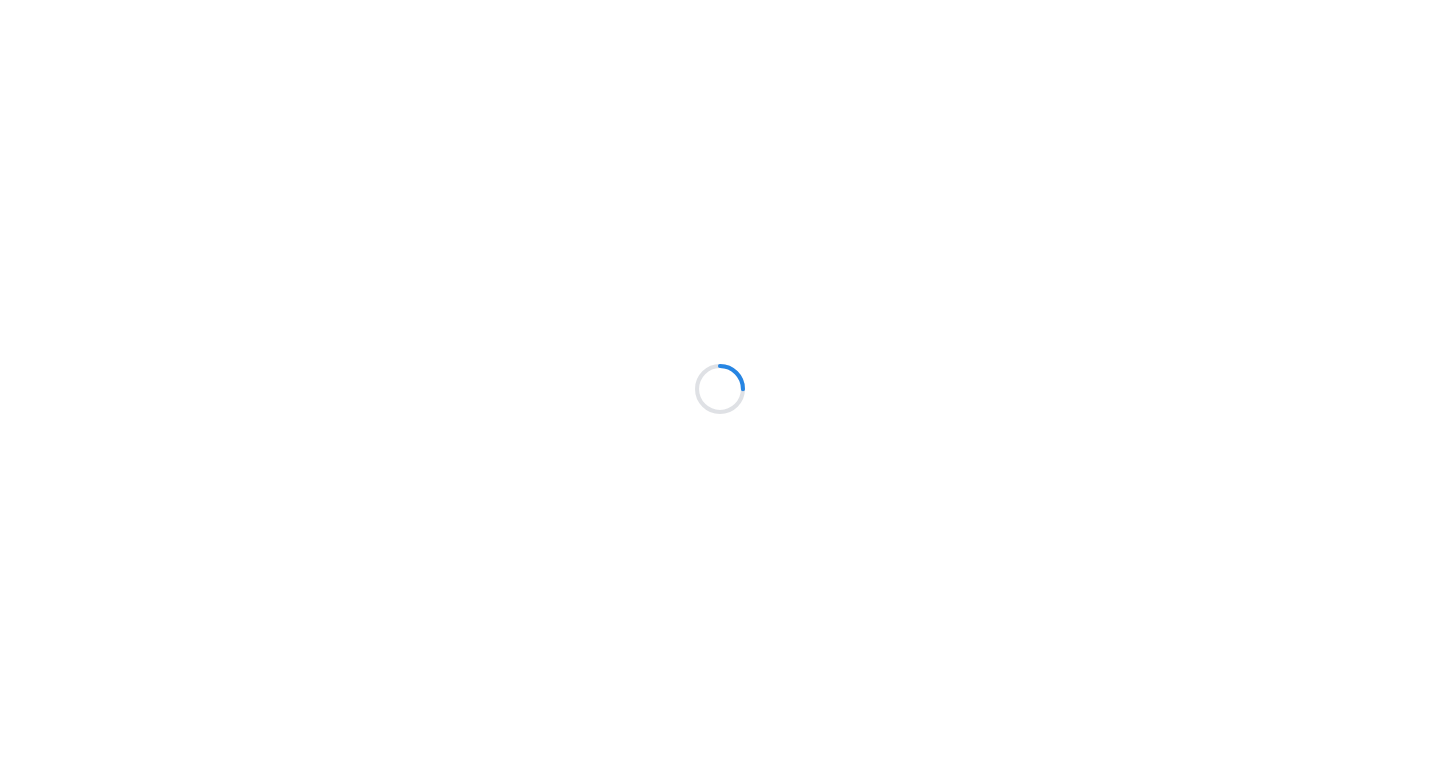 scroll, scrollTop: 0, scrollLeft: 0, axis: both 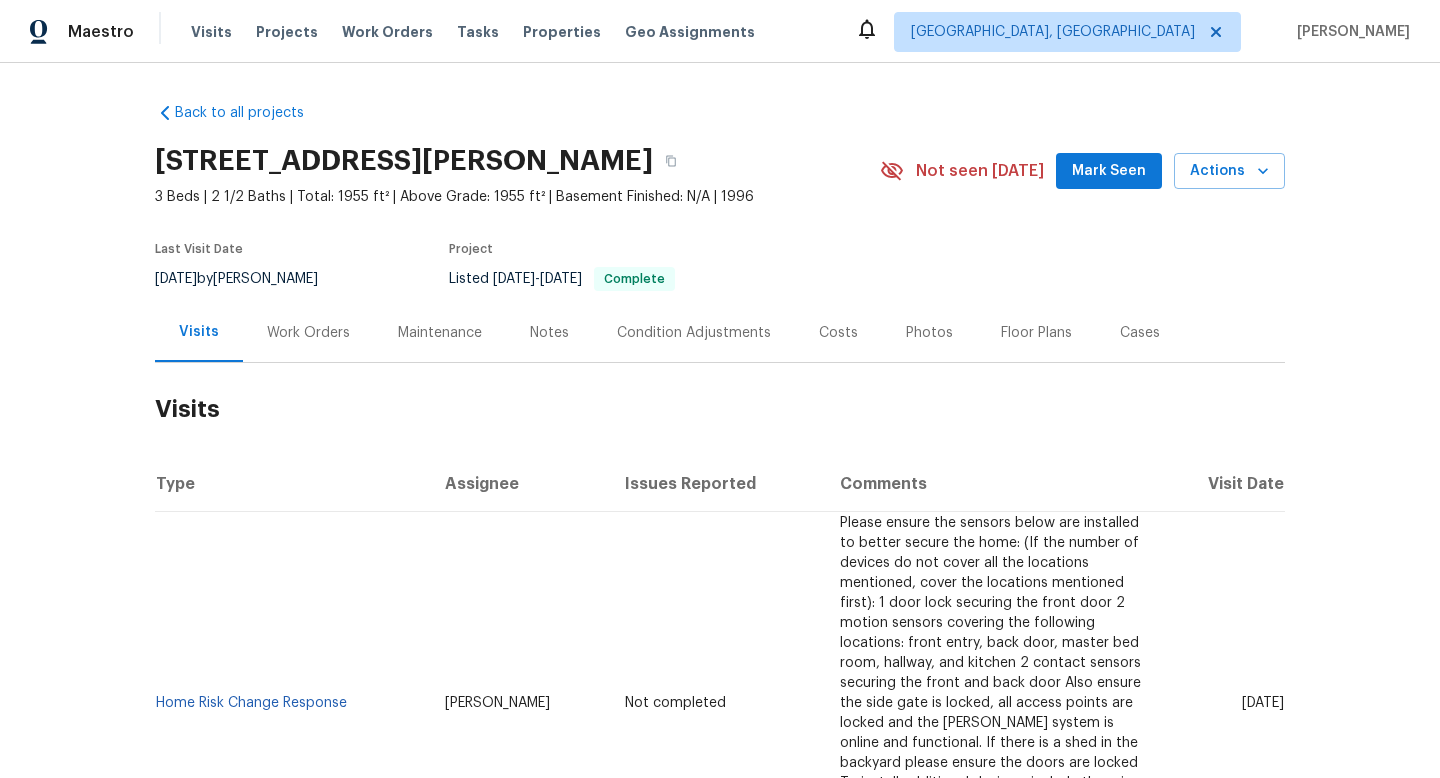 click on "6/23/2025  by  Dan Baquero" at bounding box center (248, 279) 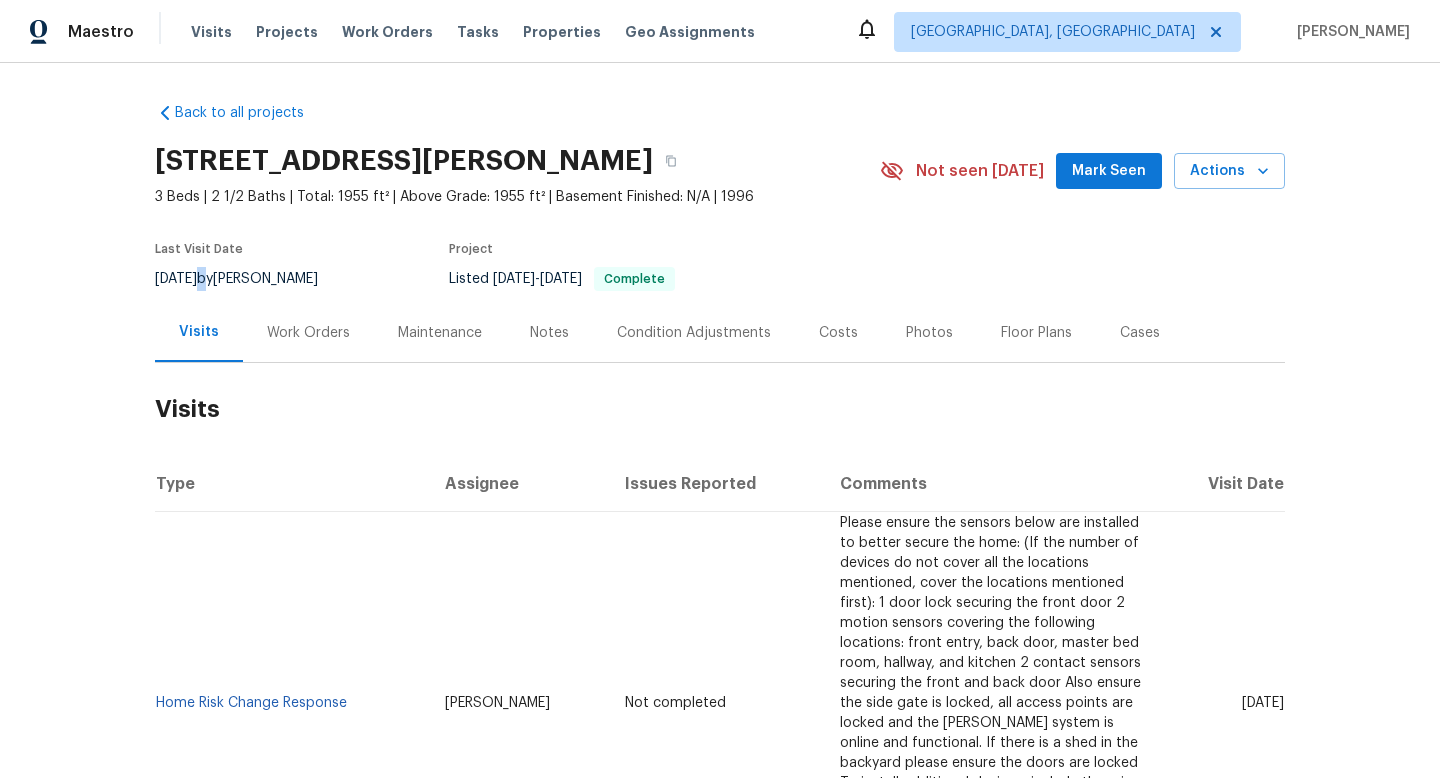 click on "6/23/2025  by  Dan Baquero" at bounding box center [248, 279] 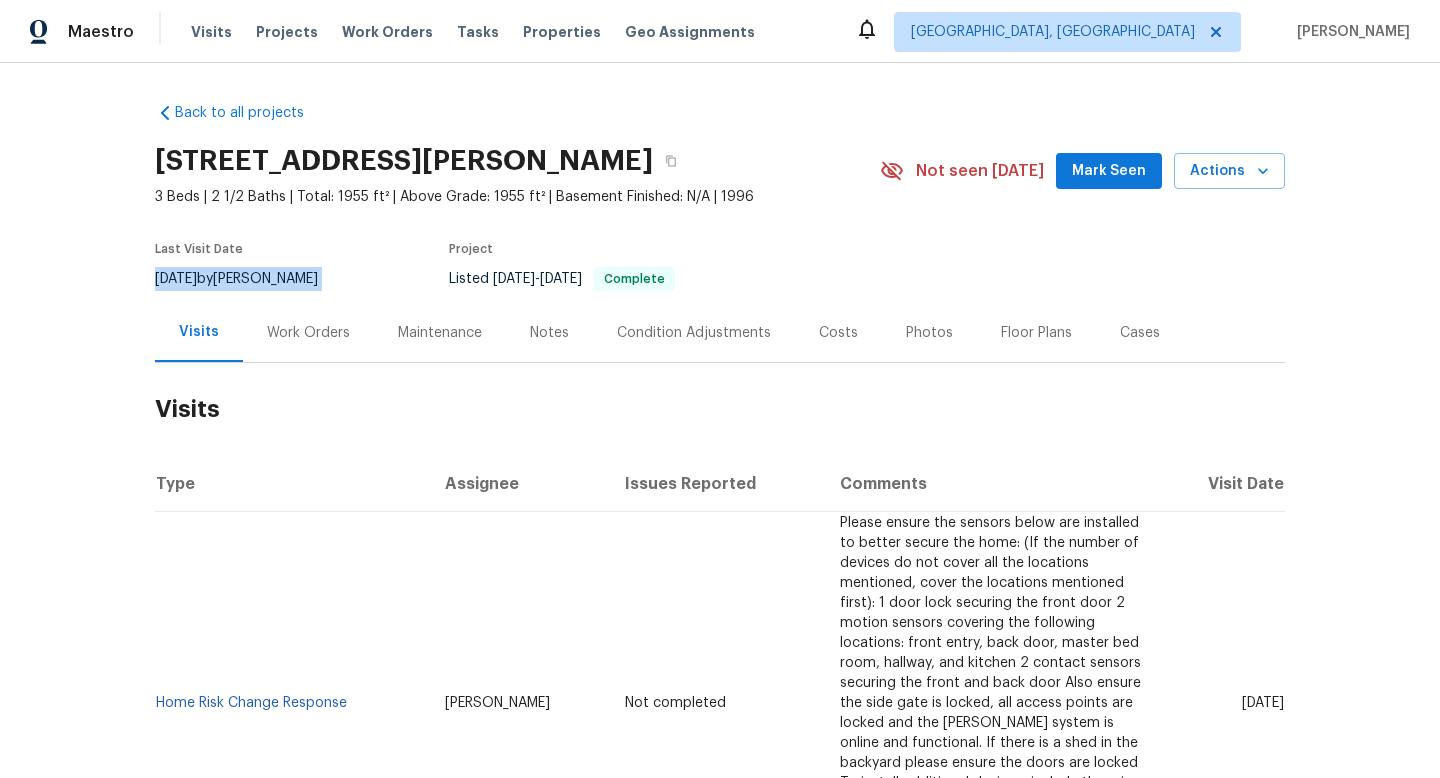 copy on "6/23/2025  by  Dan Baquero" 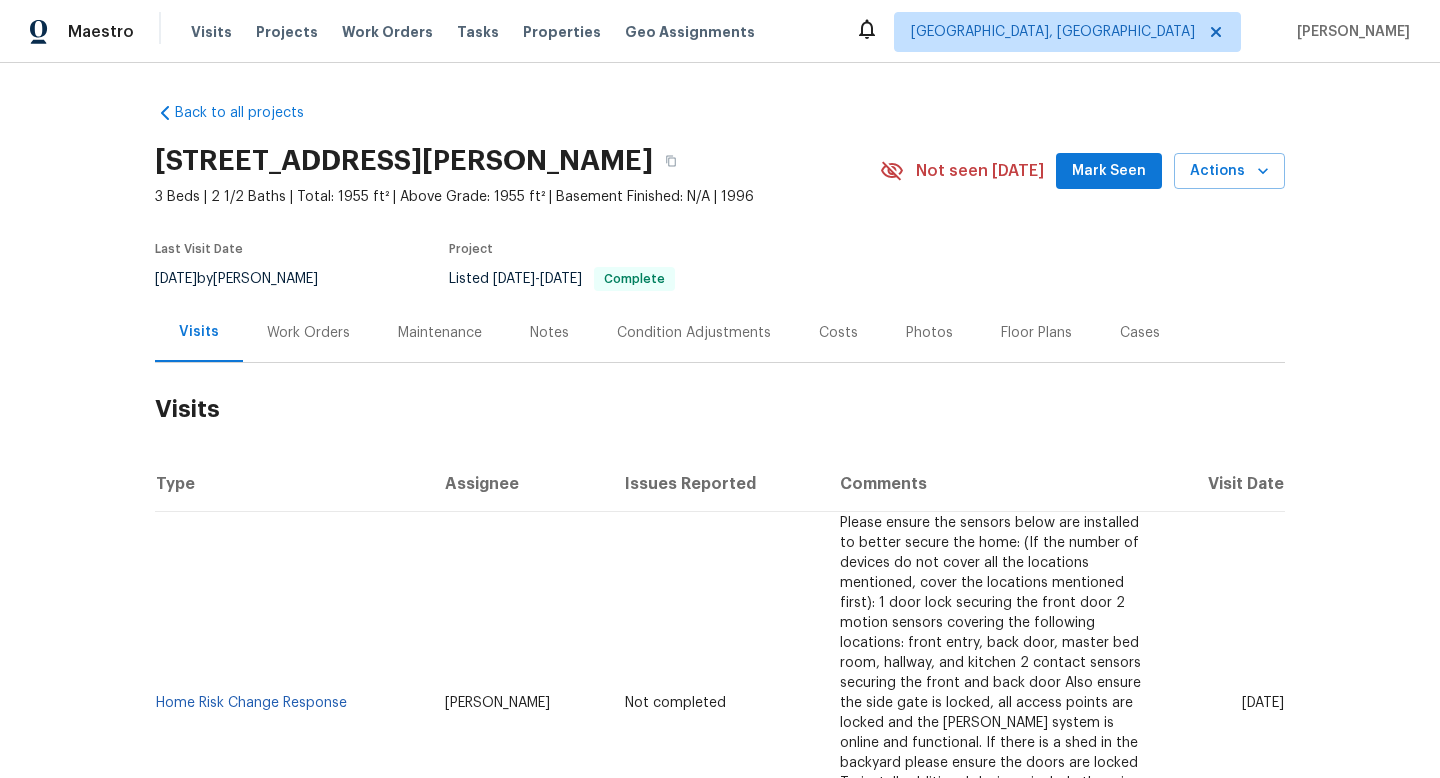 click on "Work Orders" at bounding box center [308, 332] 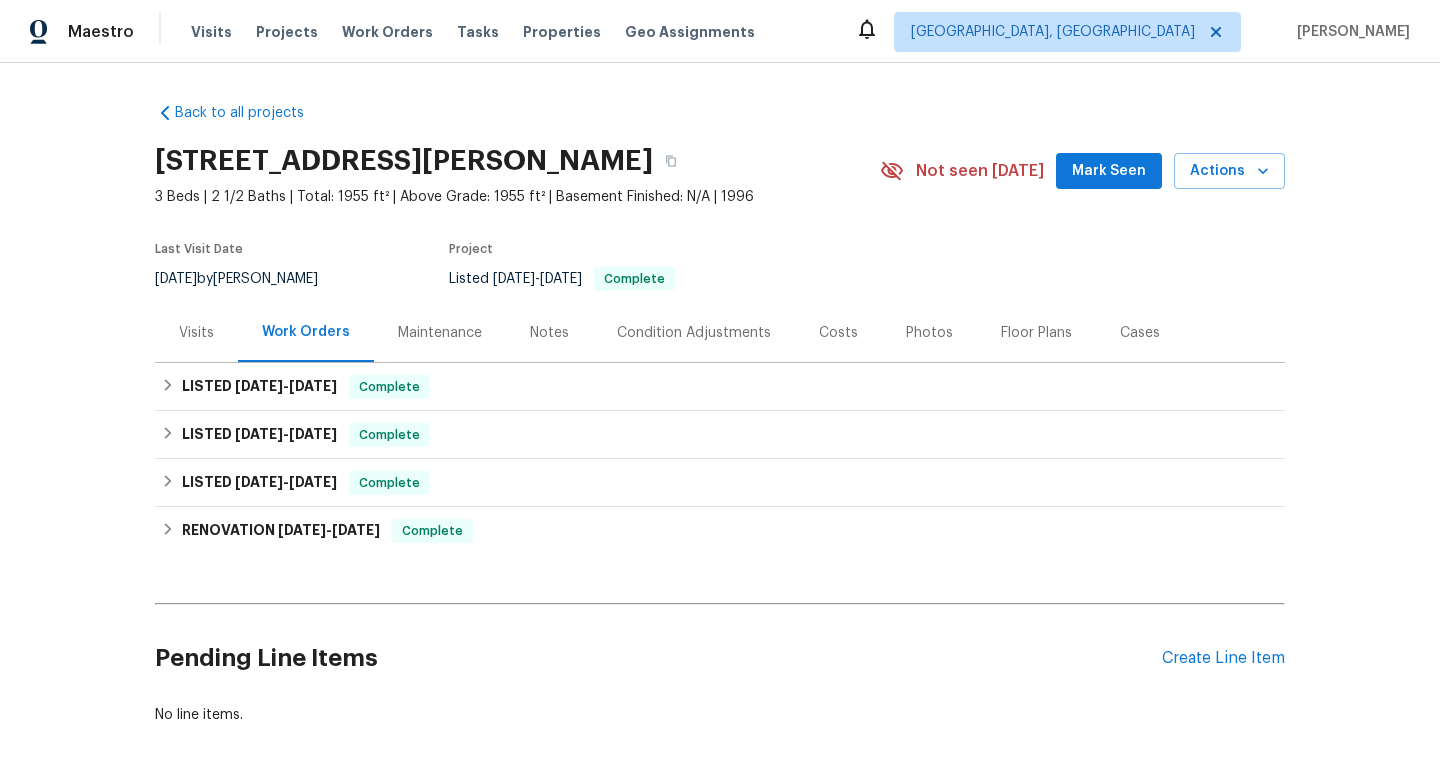scroll, scrollTop: 56, scrollLeft: 0, axis: vertical 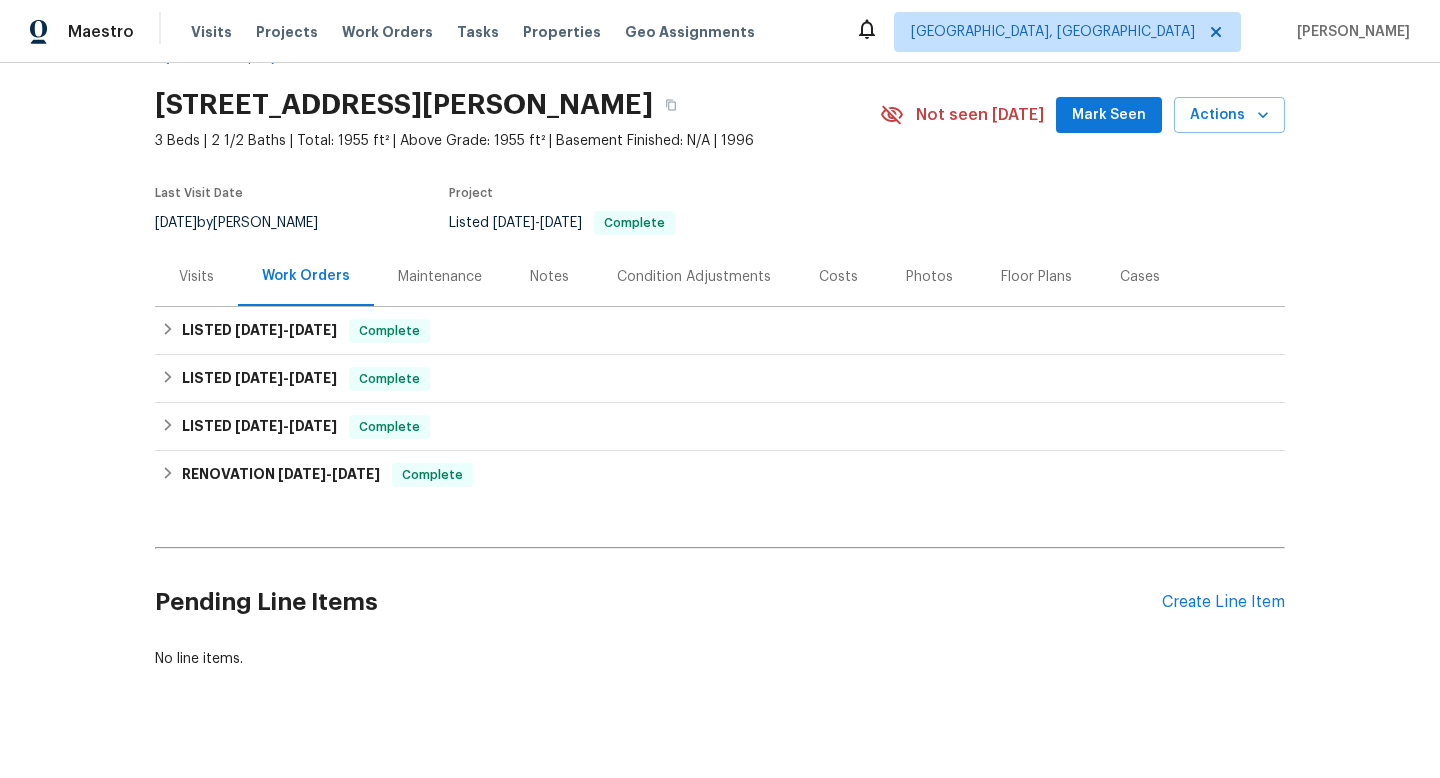 click on "LISTED   7/8/25  -  7/11/25" at bounding box center [259, 331] 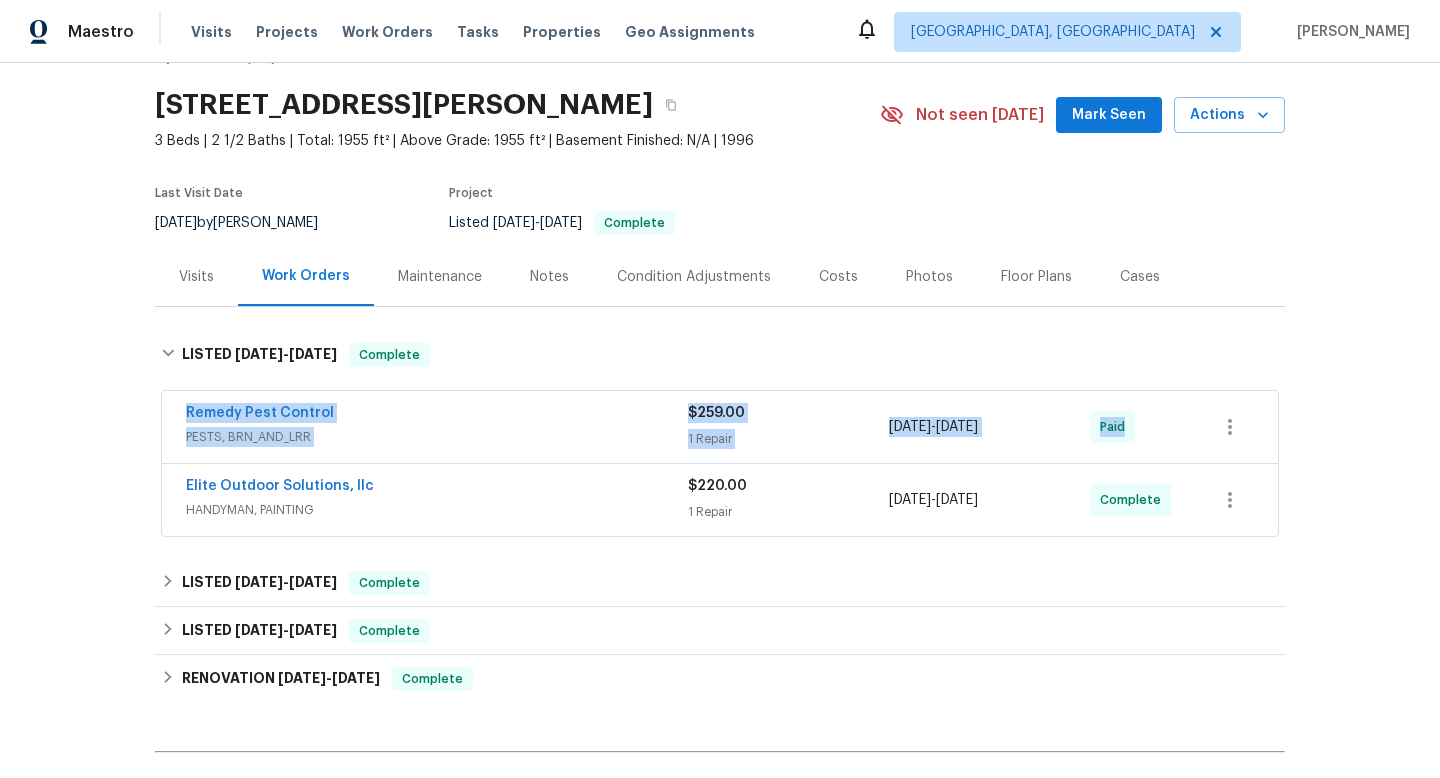 drag, startPoint x: 169, startPoint y: 402, endPoint x: 1121, endPoint y: 445, distance: 952.97064 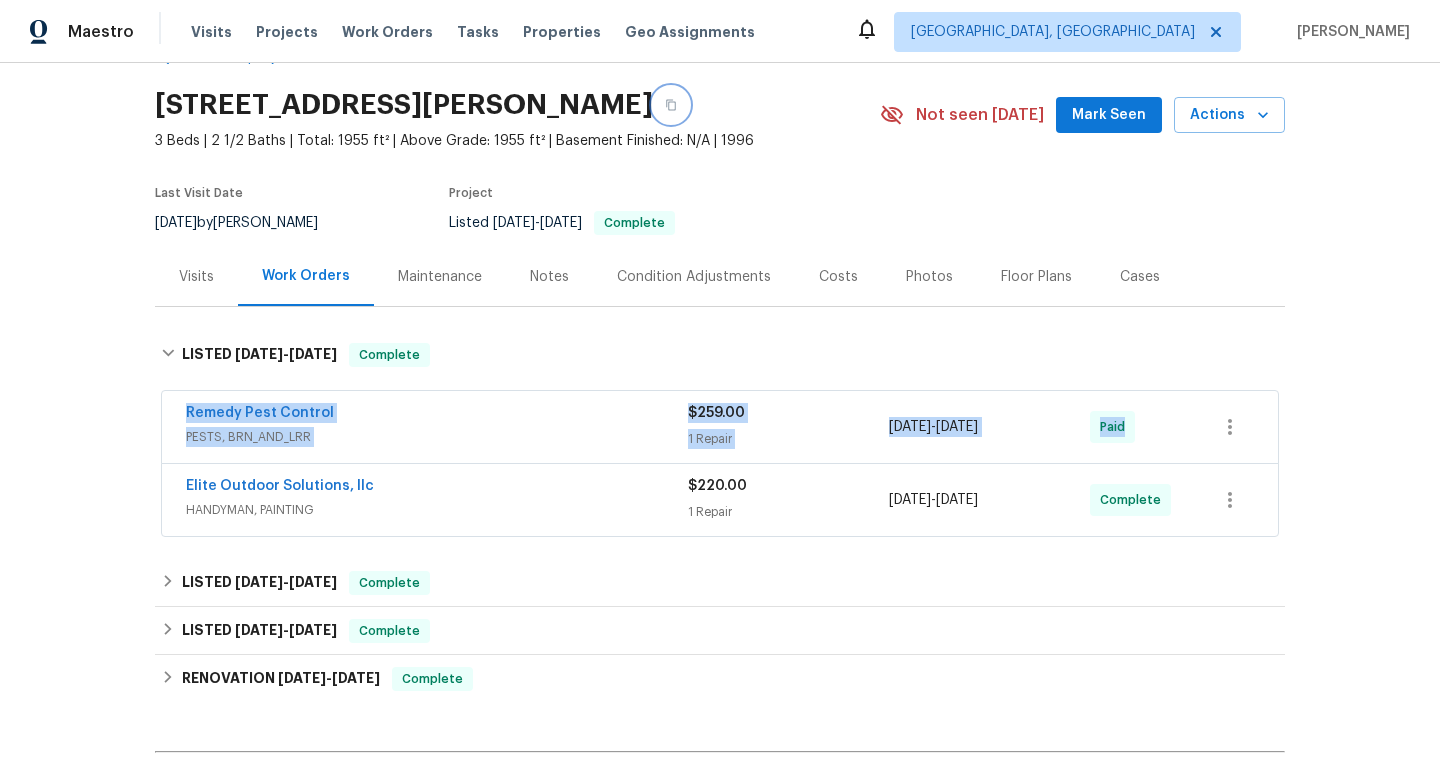 click 